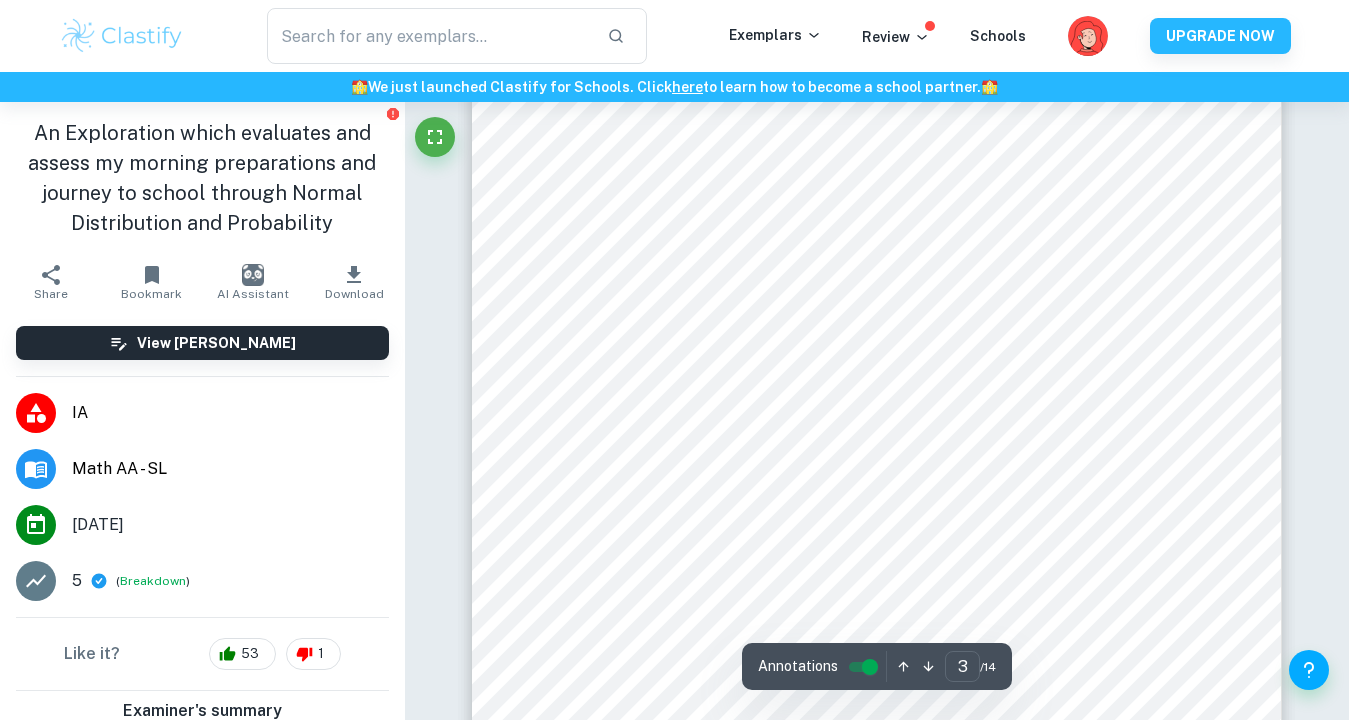 scroll, scrollTop: 3125, scrollLeft: 0, axis: vertical 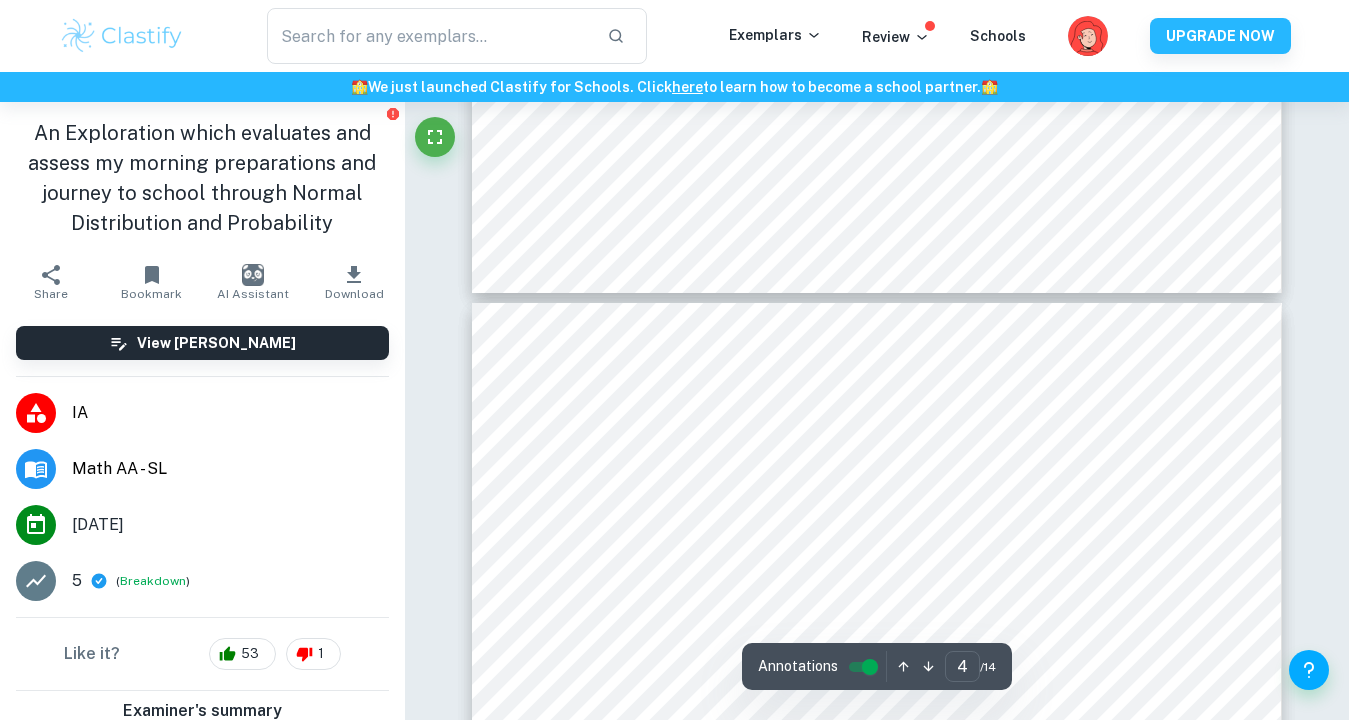 type on "5" 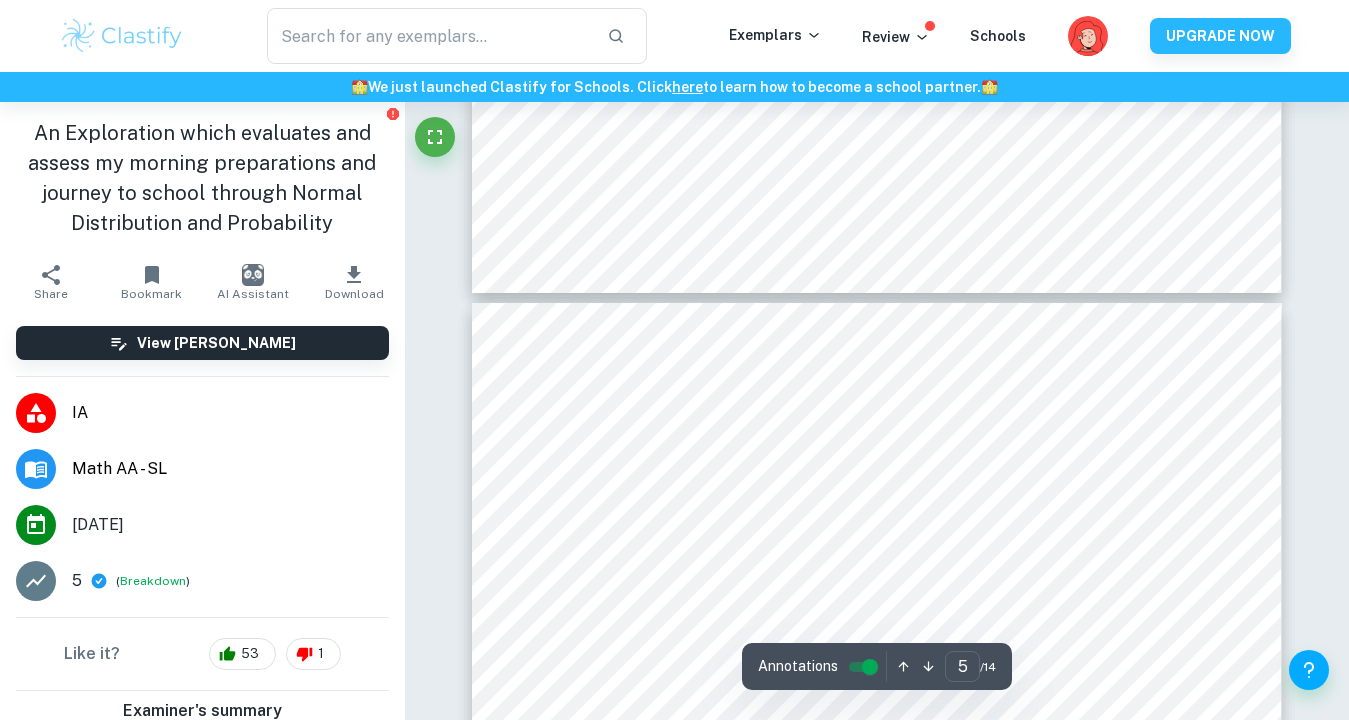 scroll, scrollTop: 4642, scrollLeft: 0, axis: vertical 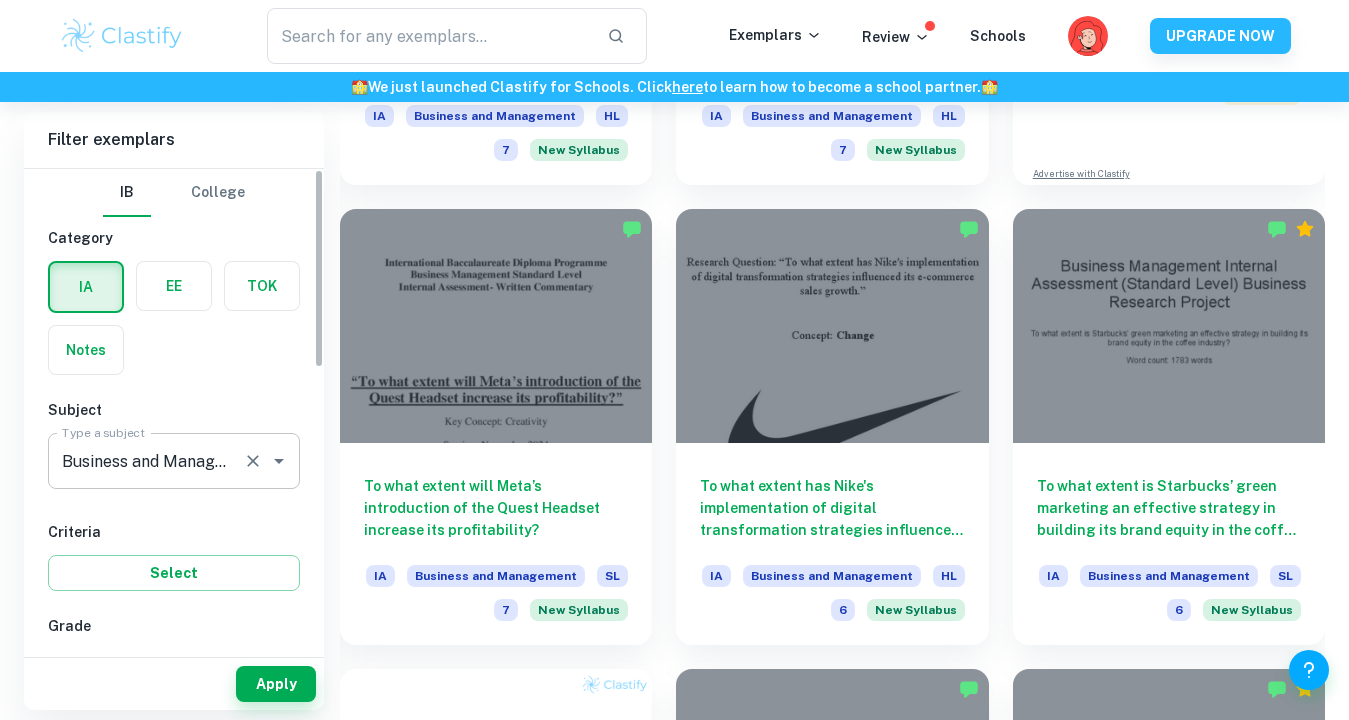 click on "Business and Management Type a subject" at bounding box center [174, 461] 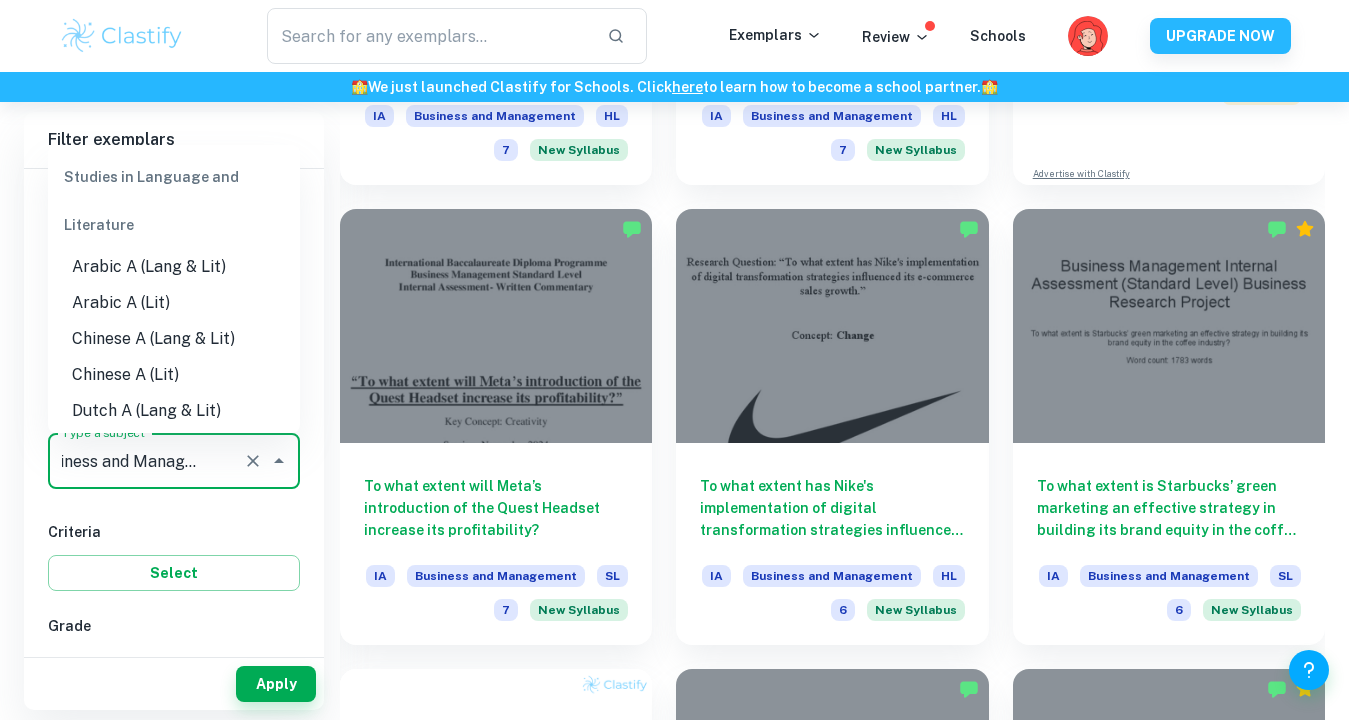 scroll, scrollTop: 1700, scrollLeft: 0, axis: vertical 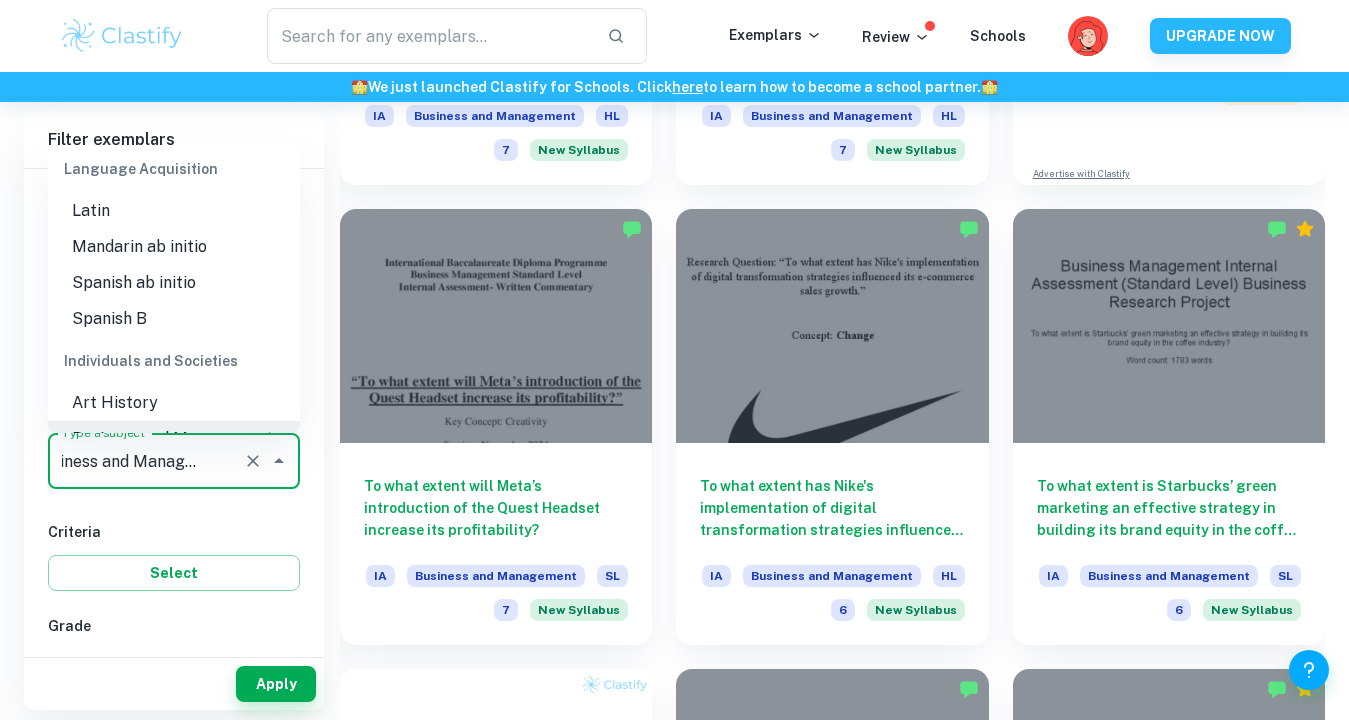 click 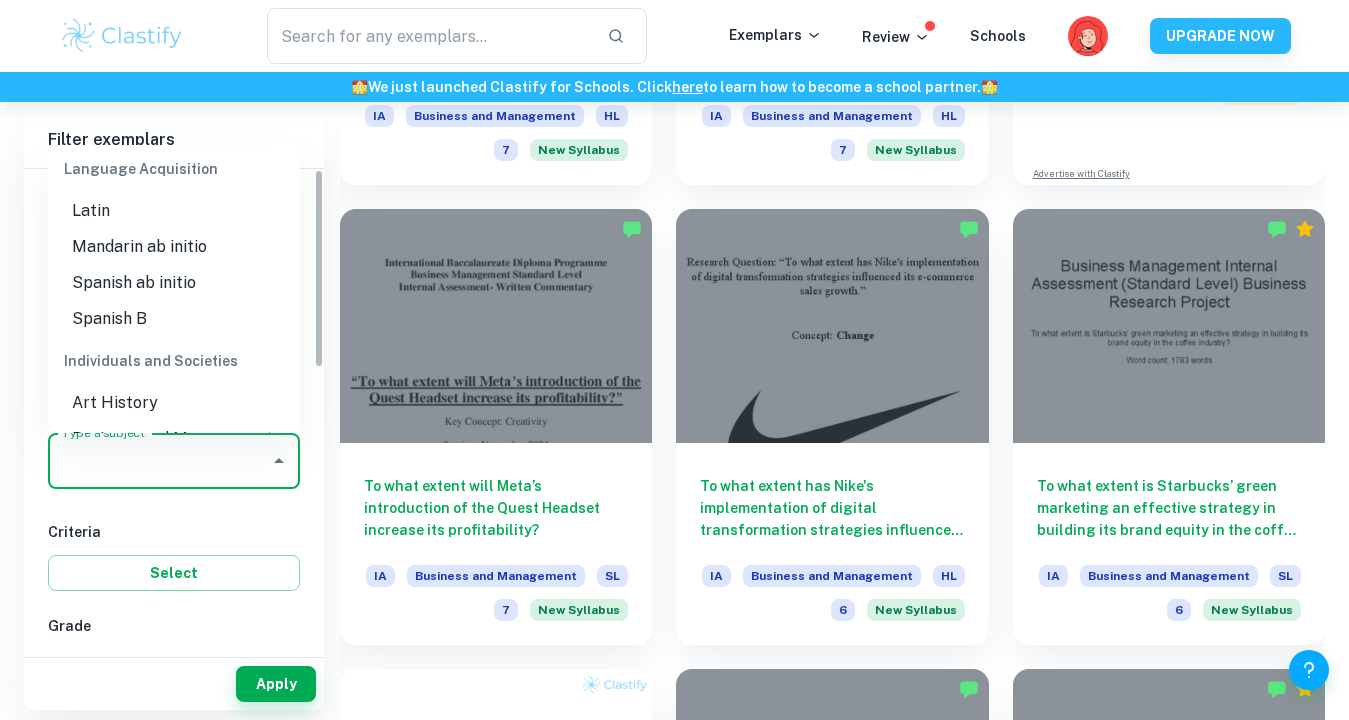scroll, scrollTop: 0, scrollLeft: 0, axis: both 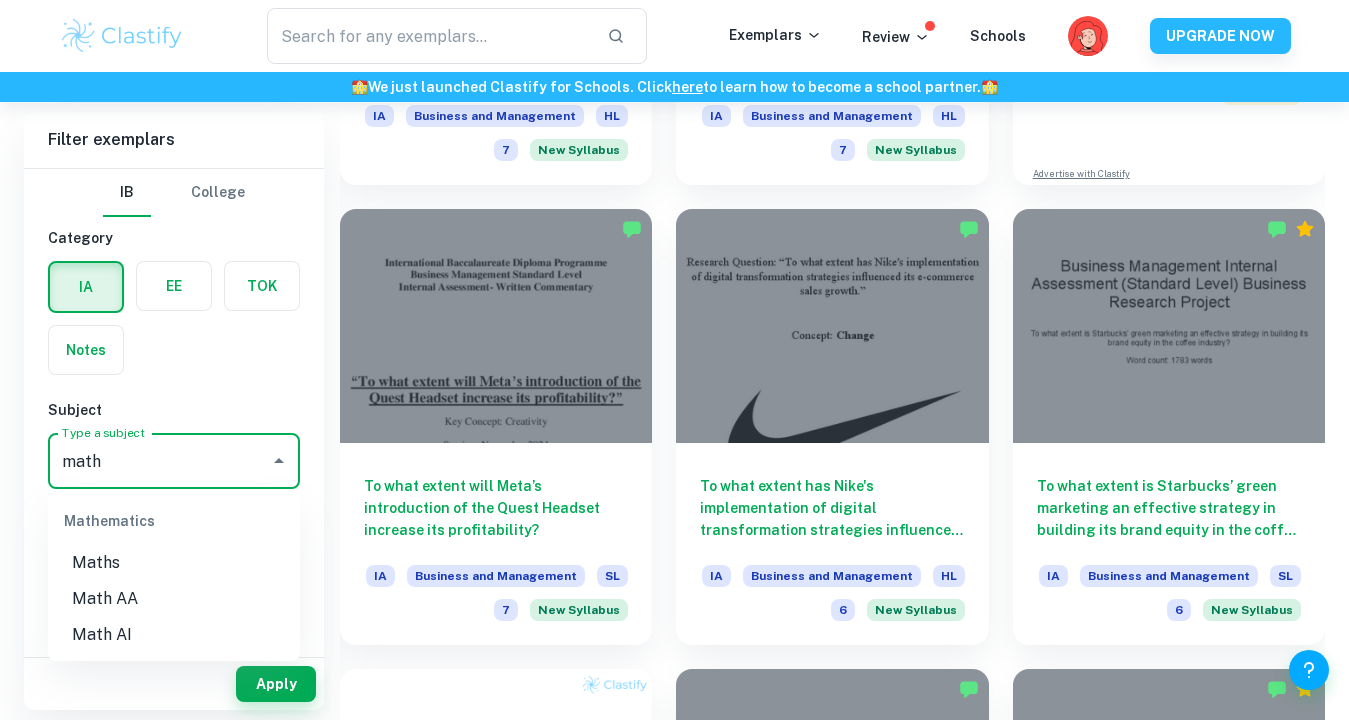 click on "Math AA" at bounding box center [174, 599] 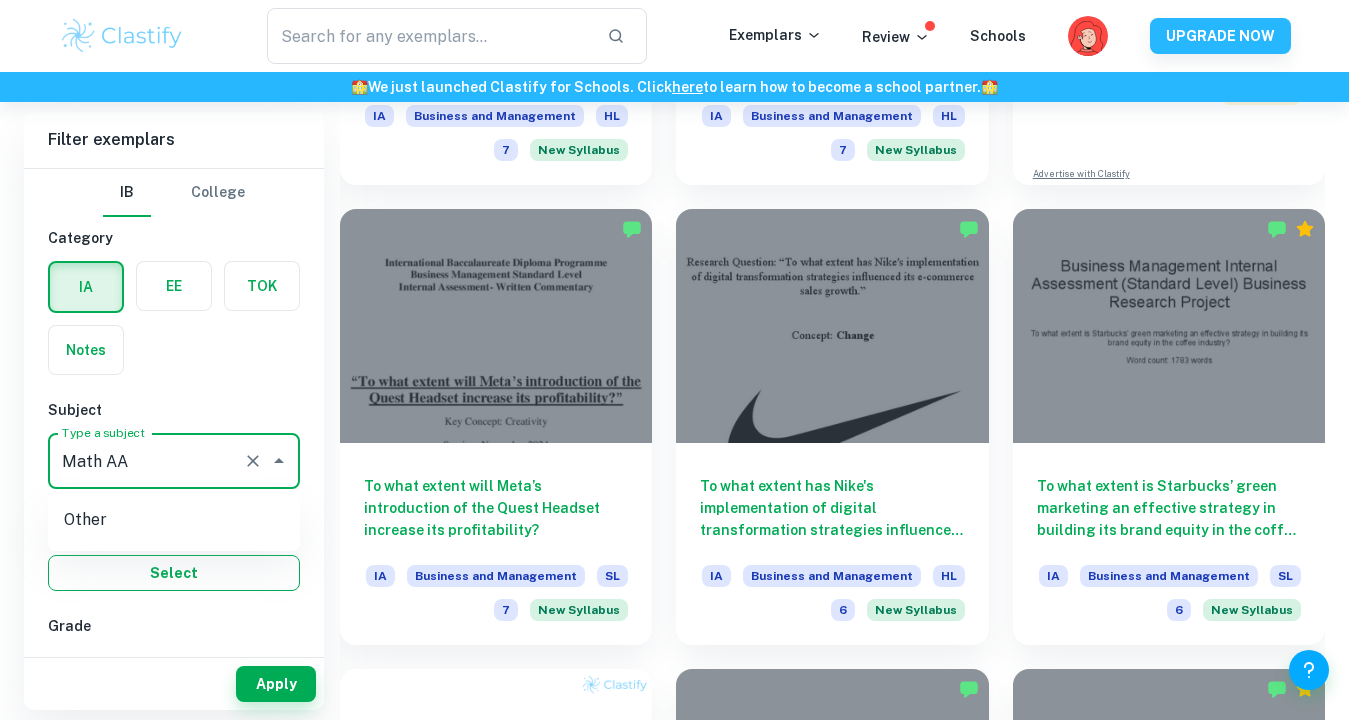 type on "Math AA" 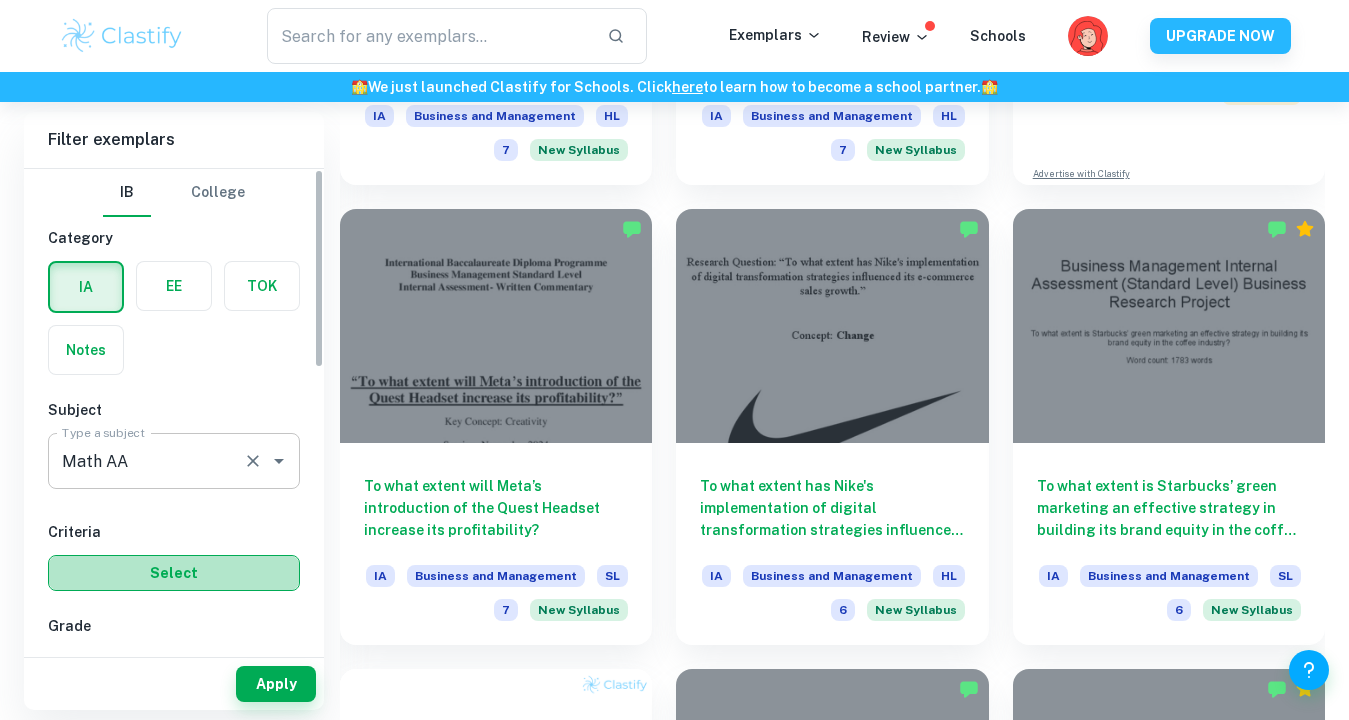 click on "Select" at bounding box center (174, 573) 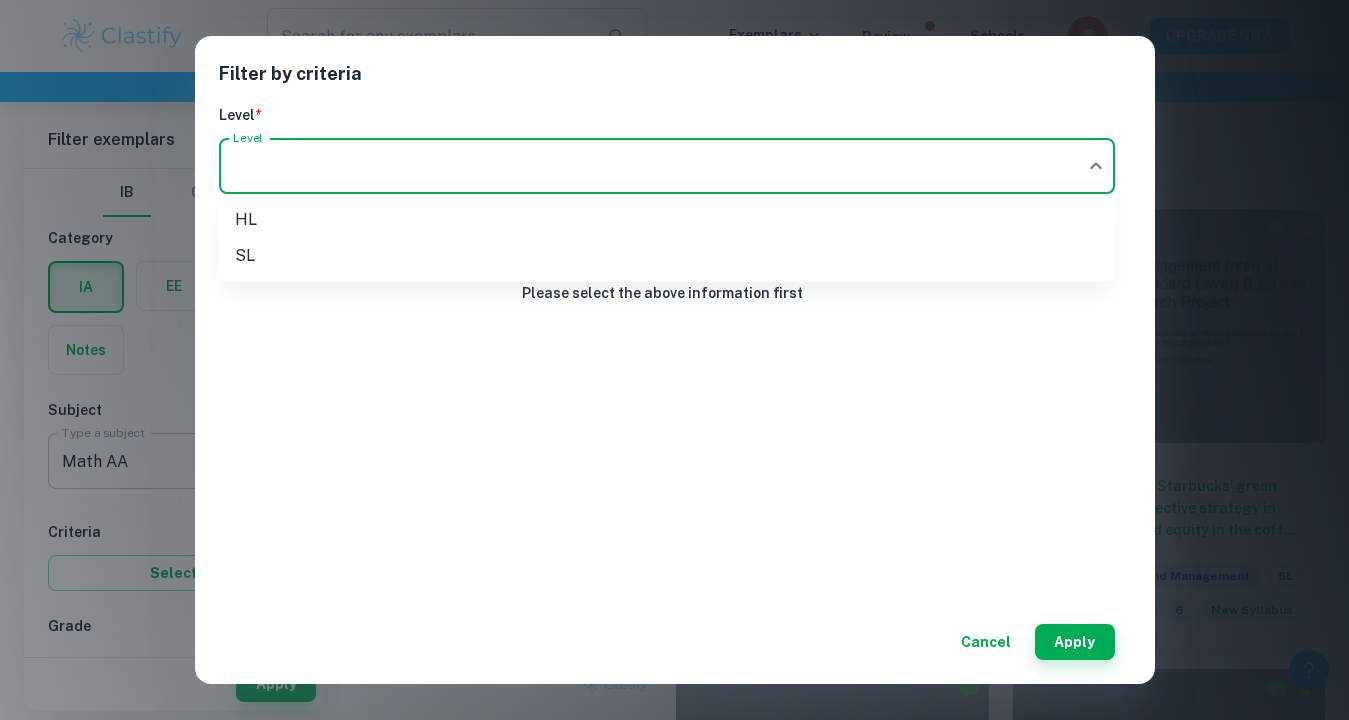click on "We value your privacy We use cookies to enhance your browsing experience, serve personalised ads or content, and analyse our traffic. By clicking "Accept All", you consent to our use of cookies.   Cookie Policy Customise   Reject All   Accept All   Customise Consent Preferences   We use cookies to help you navigate efficiently and perform certain functions. You will find detailed information about all cookies under each consent category below. The cookies that are categorised as "Necessary" are stored on your browser as they are essential for enabling the basic functionalities of the site. ...  Show more For more information on how Google's third-party cookies operate and handle your data, see:   Google Privacy Policy Necessary Always Active Necessary cookies are required to enable the basic features of this site, such as providing secure log-in or adjusting your consent preferences. These cookies do not store any personally identifiable data. Functional Analytics Performance Advertisement Uncategorised" at bounding box center [674, -463] 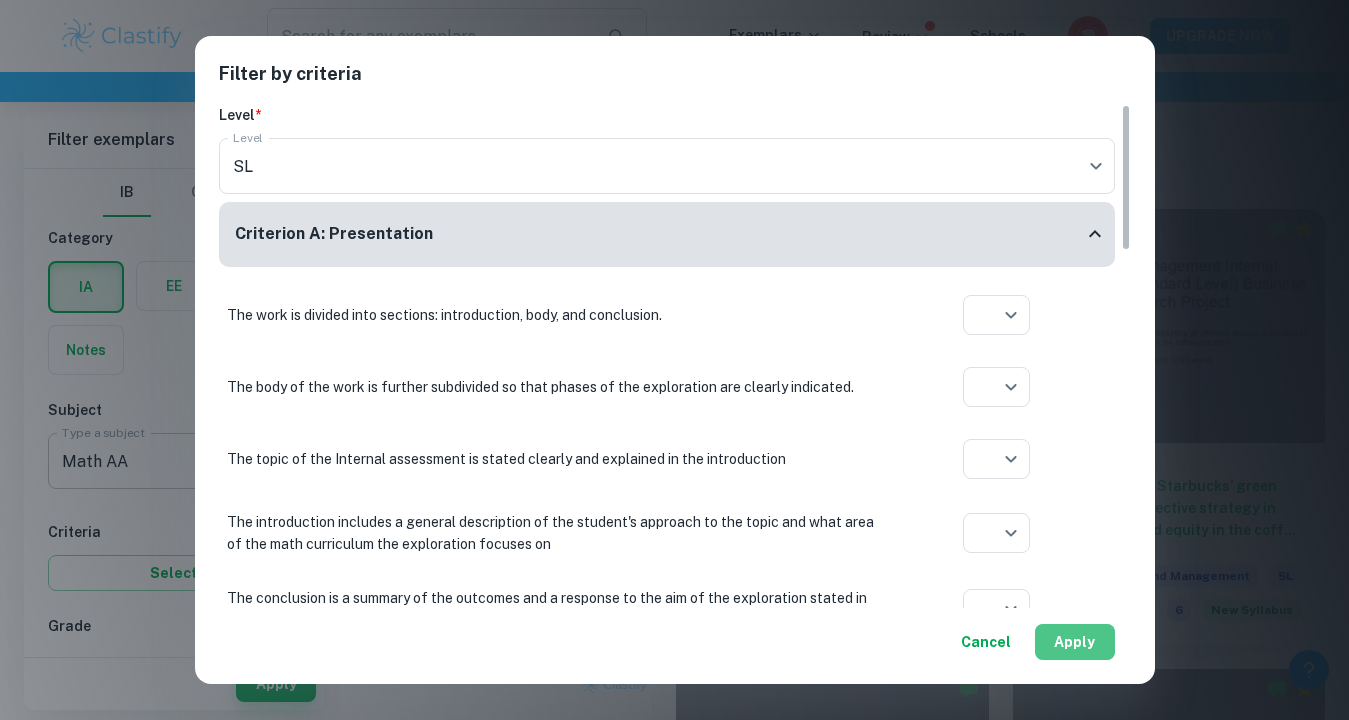click on "Apply" at bounding box center (1075, 642) 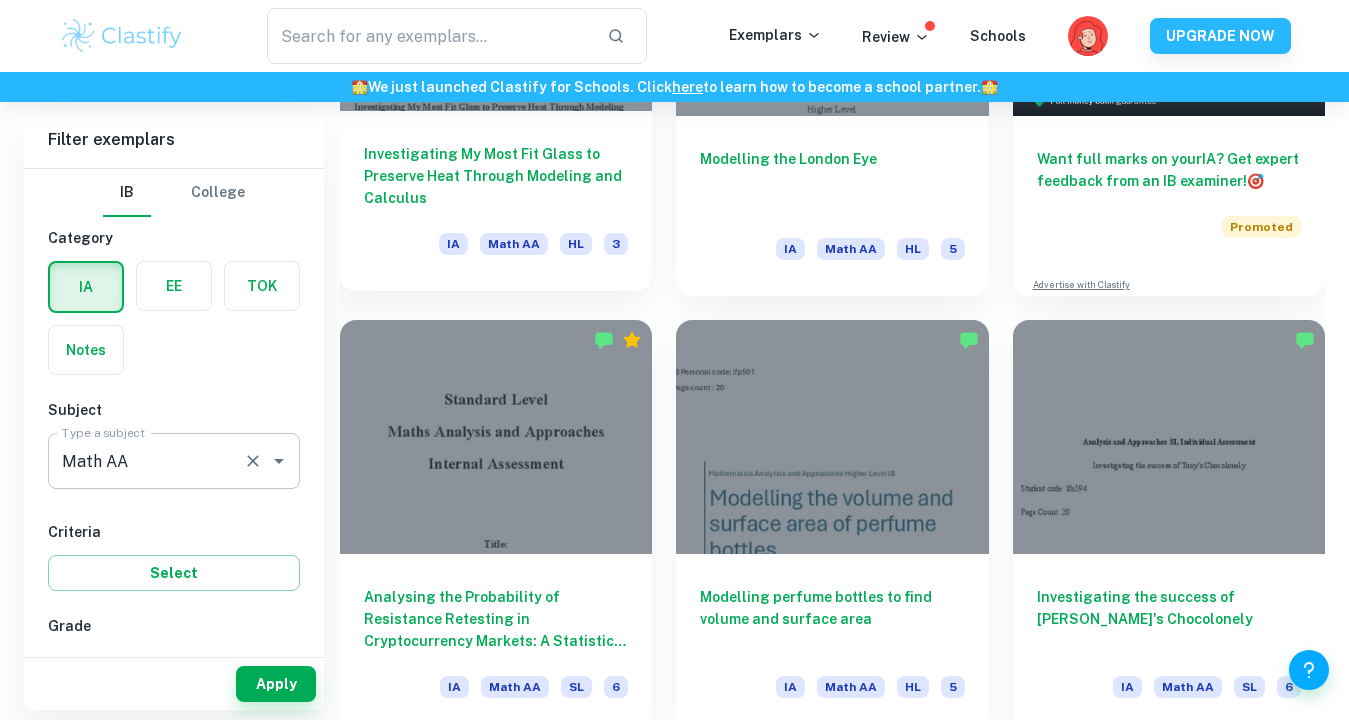 scroll, scrollTop: 816, scrollLeft: 0, axis: vertical 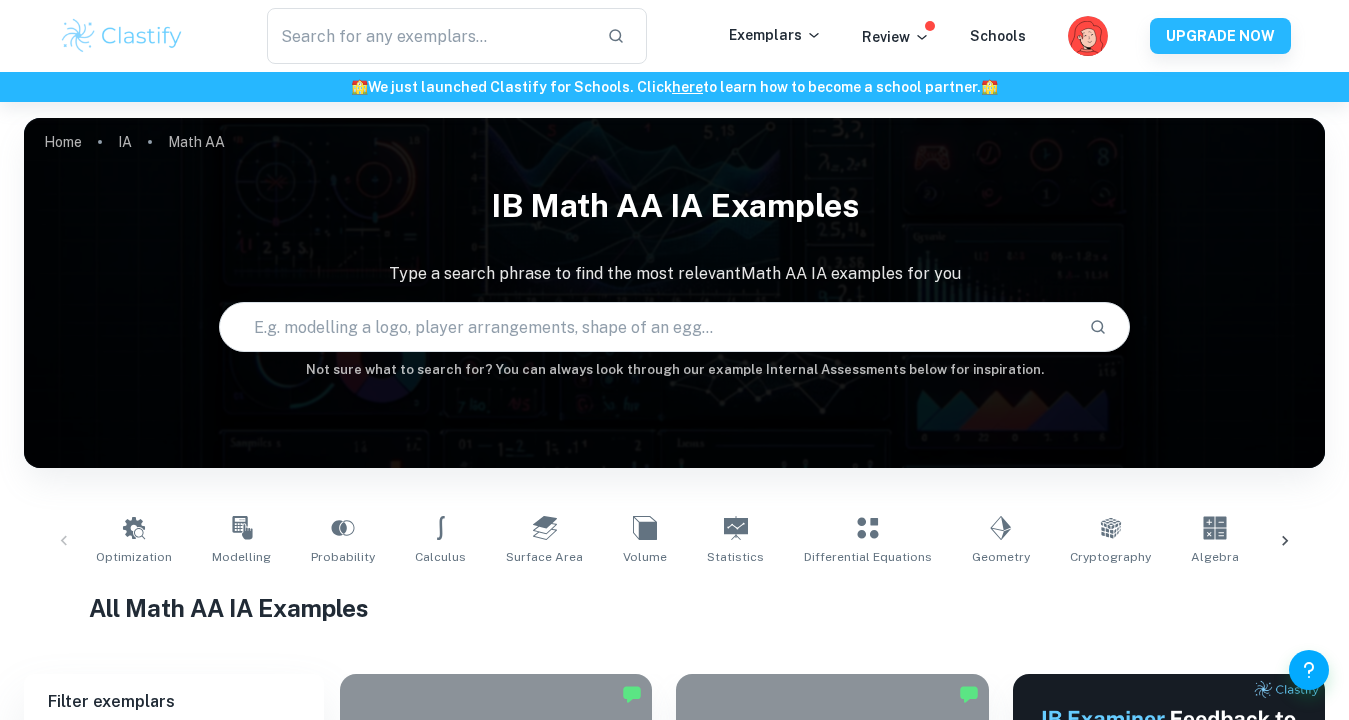 click at bounding box center [646, 327] 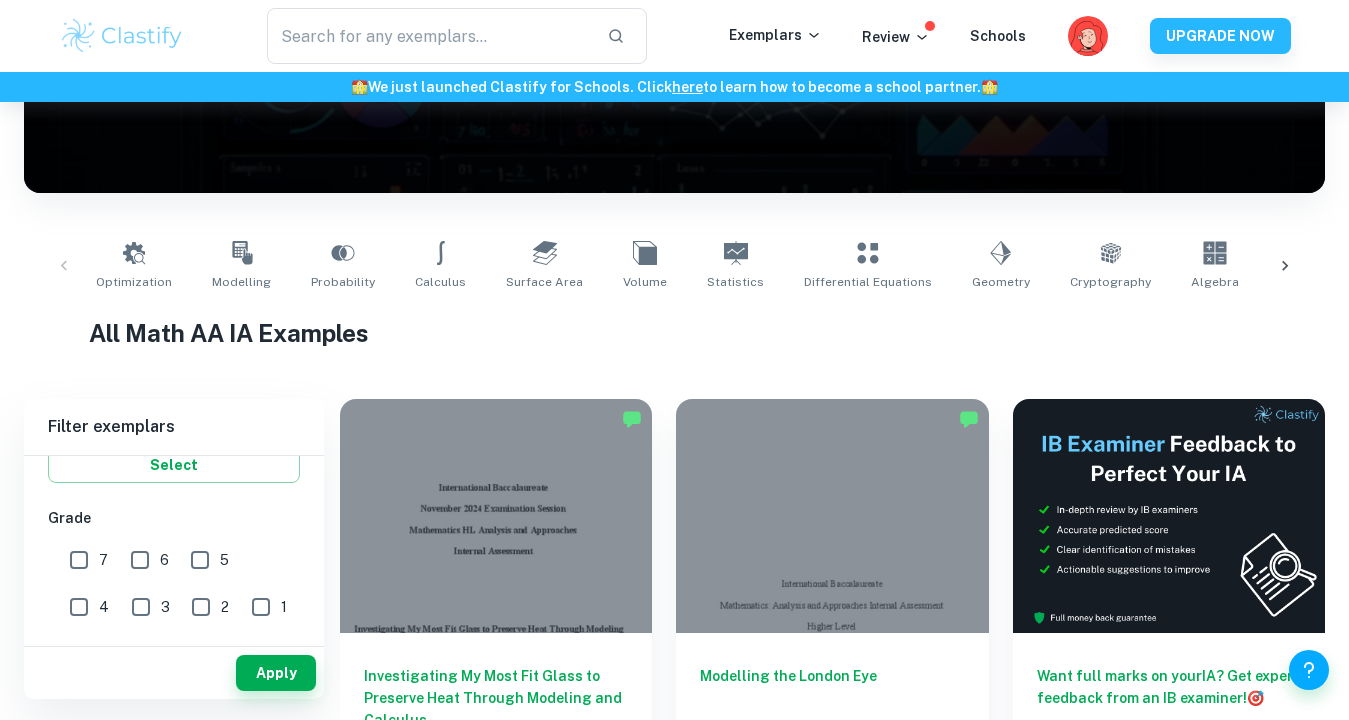 scroll, scrollTop: 0, scrollLeft: 0, axis: both 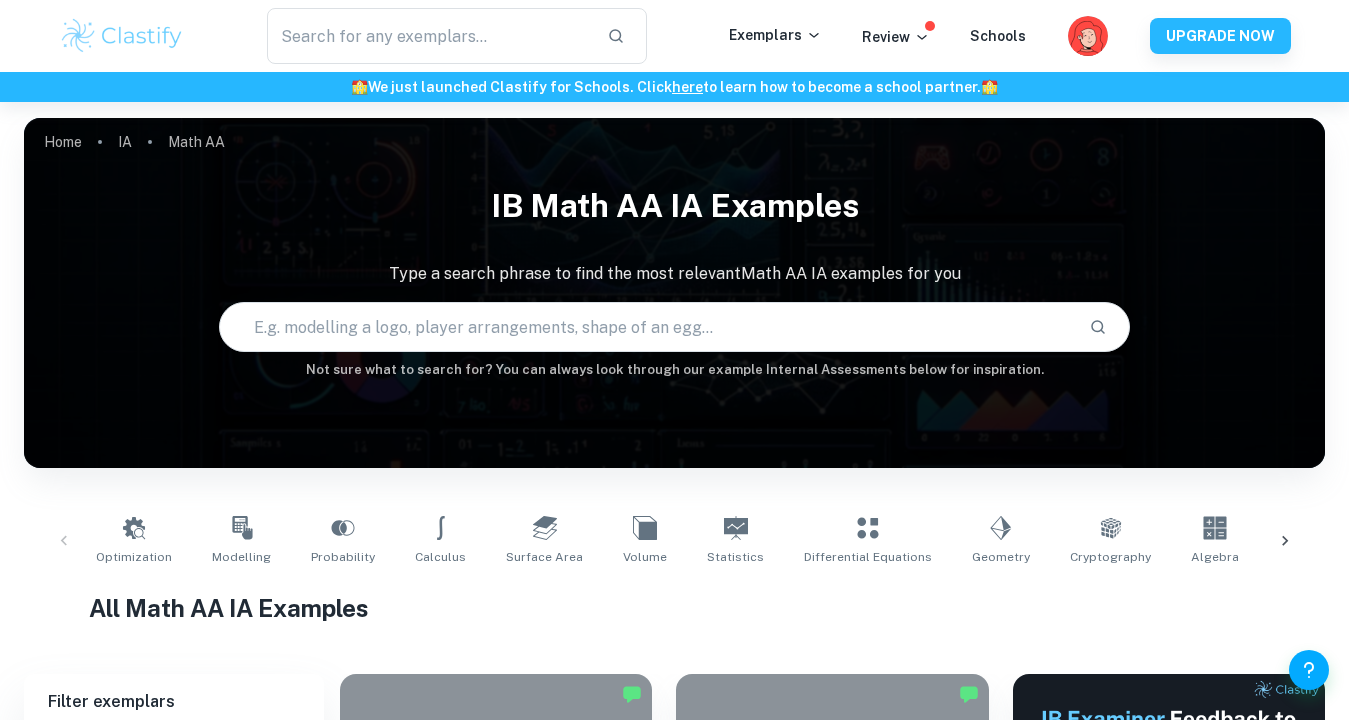 click at bounding box center (646, 327) 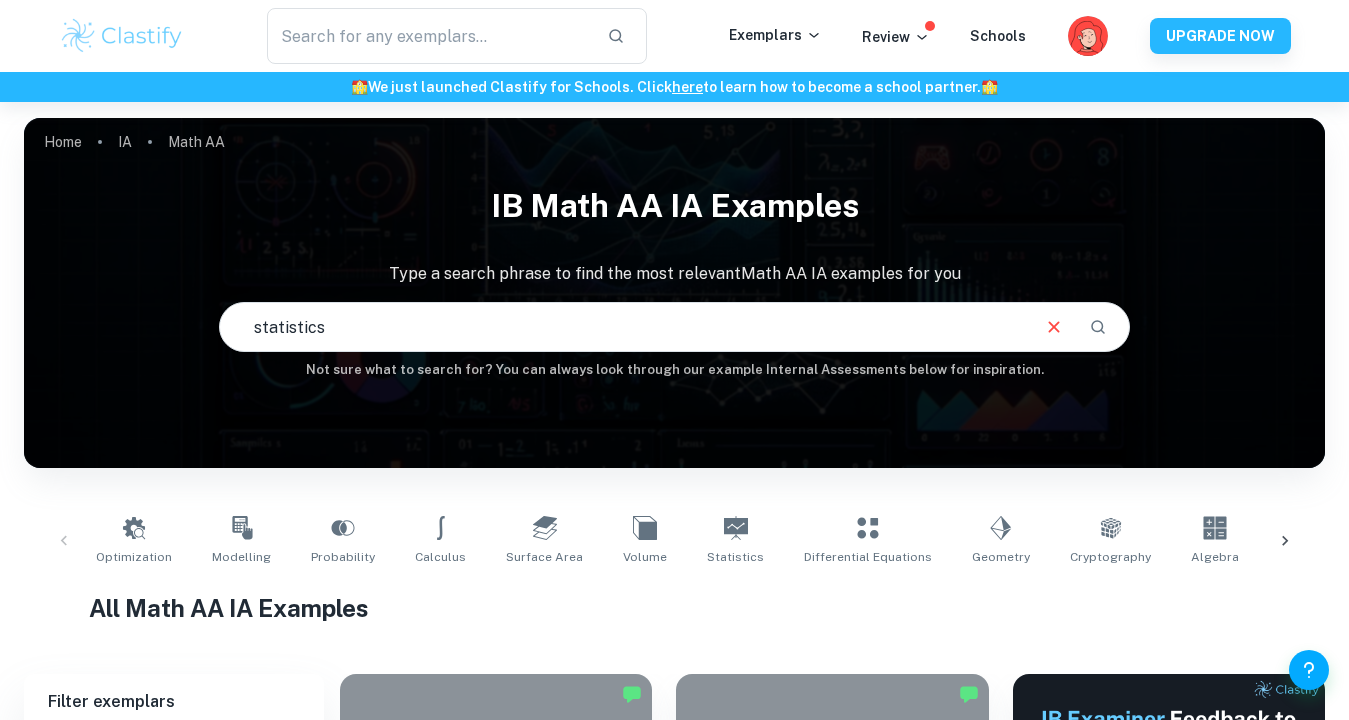 type on "statistics" 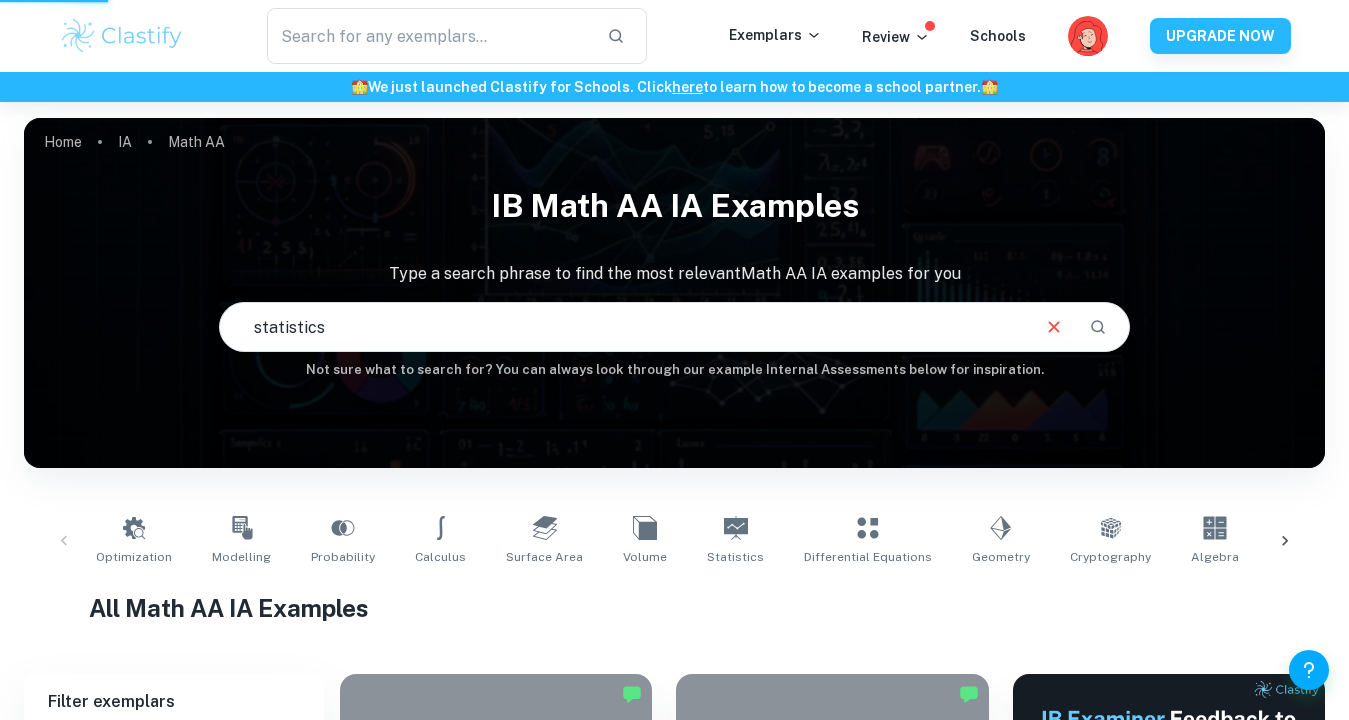 scroll, scrollTop: 301, scrollLeft: 0, axis: vertical 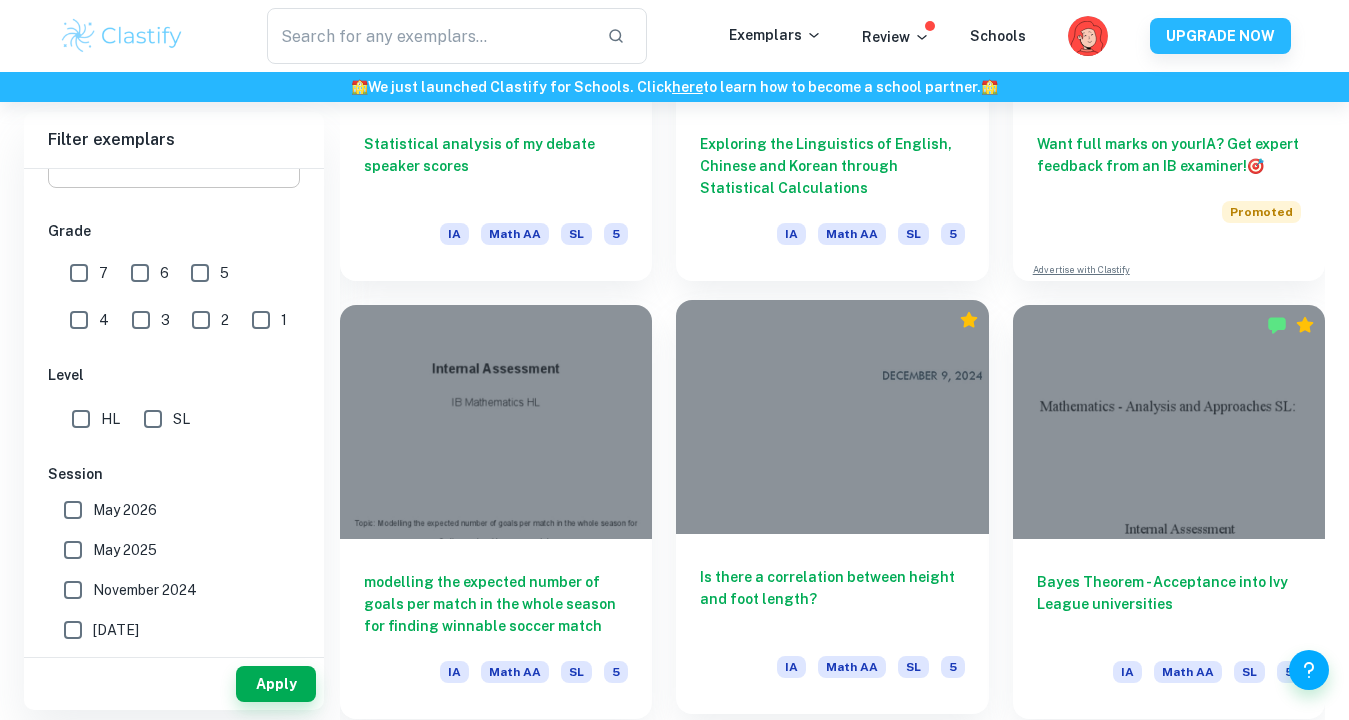 click at bounding box center (832, 417) 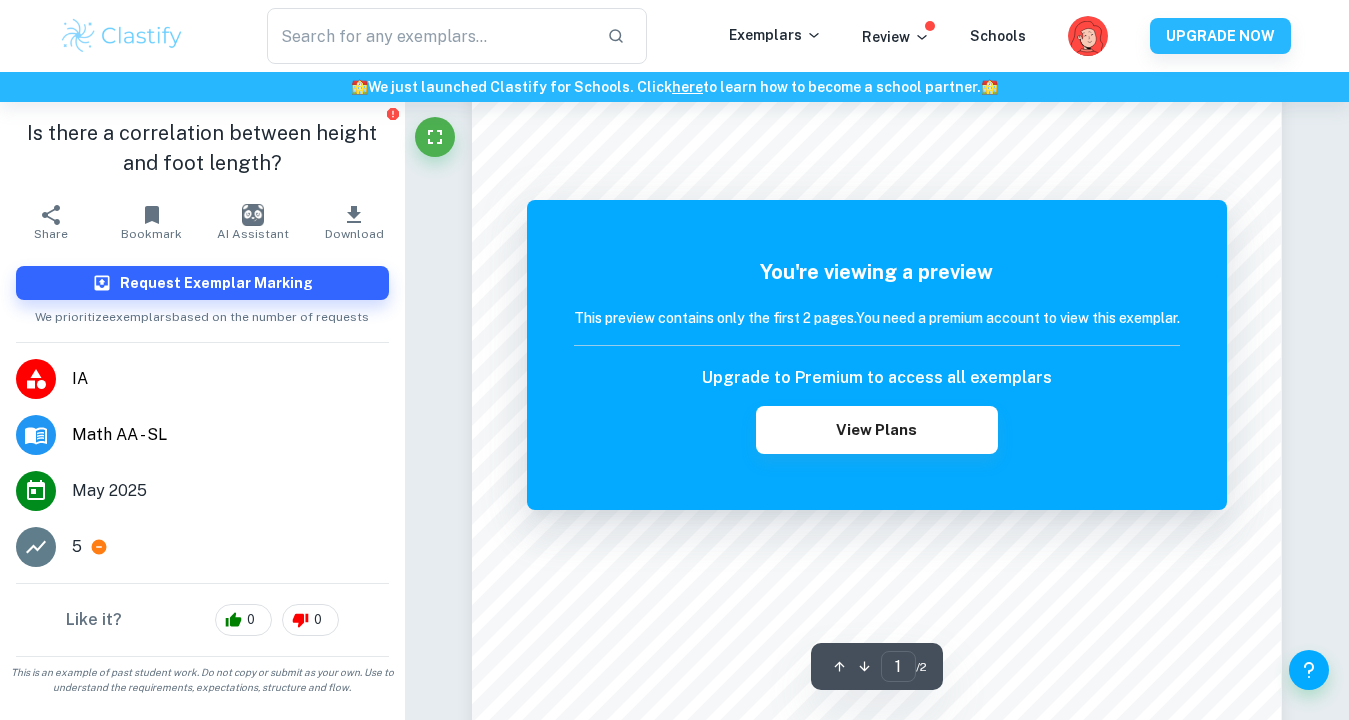 scroll, scrollTop: 80, scrollLeft: 0, axis: vertical 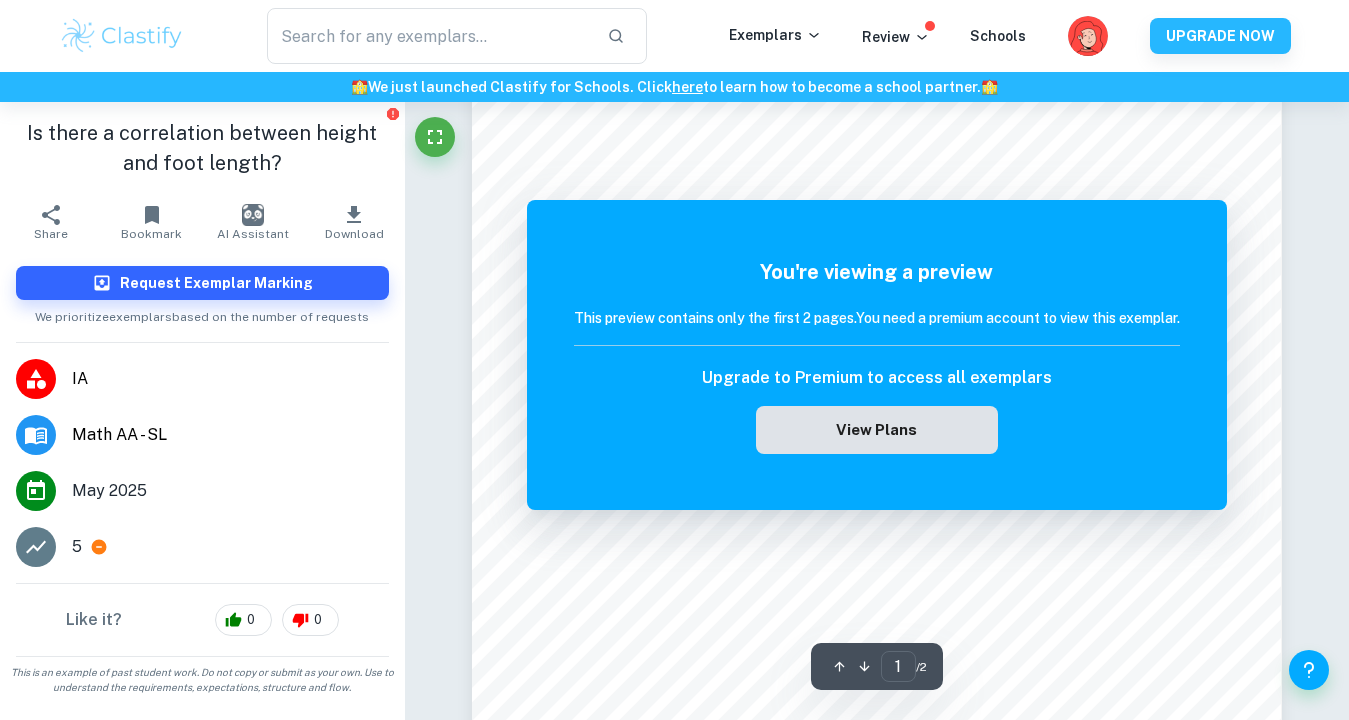 click on "View Plans" at bounding box center (877, 430) 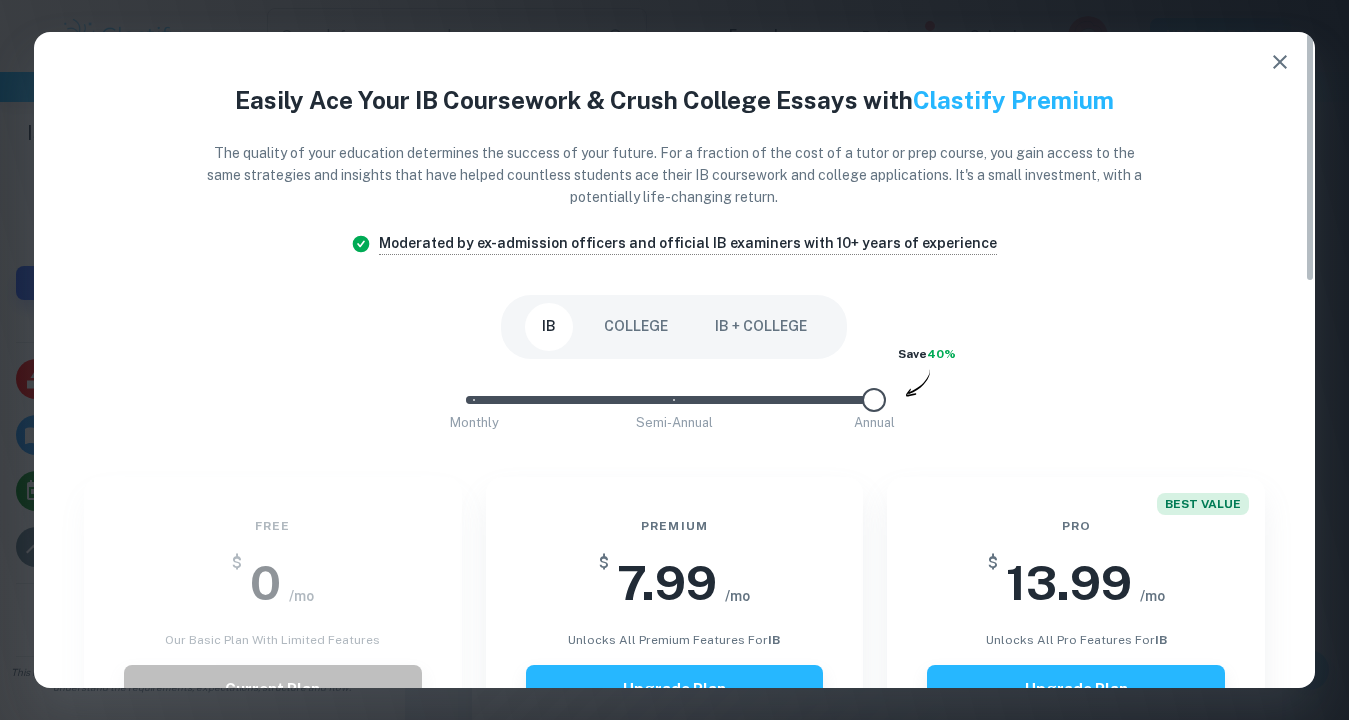 click 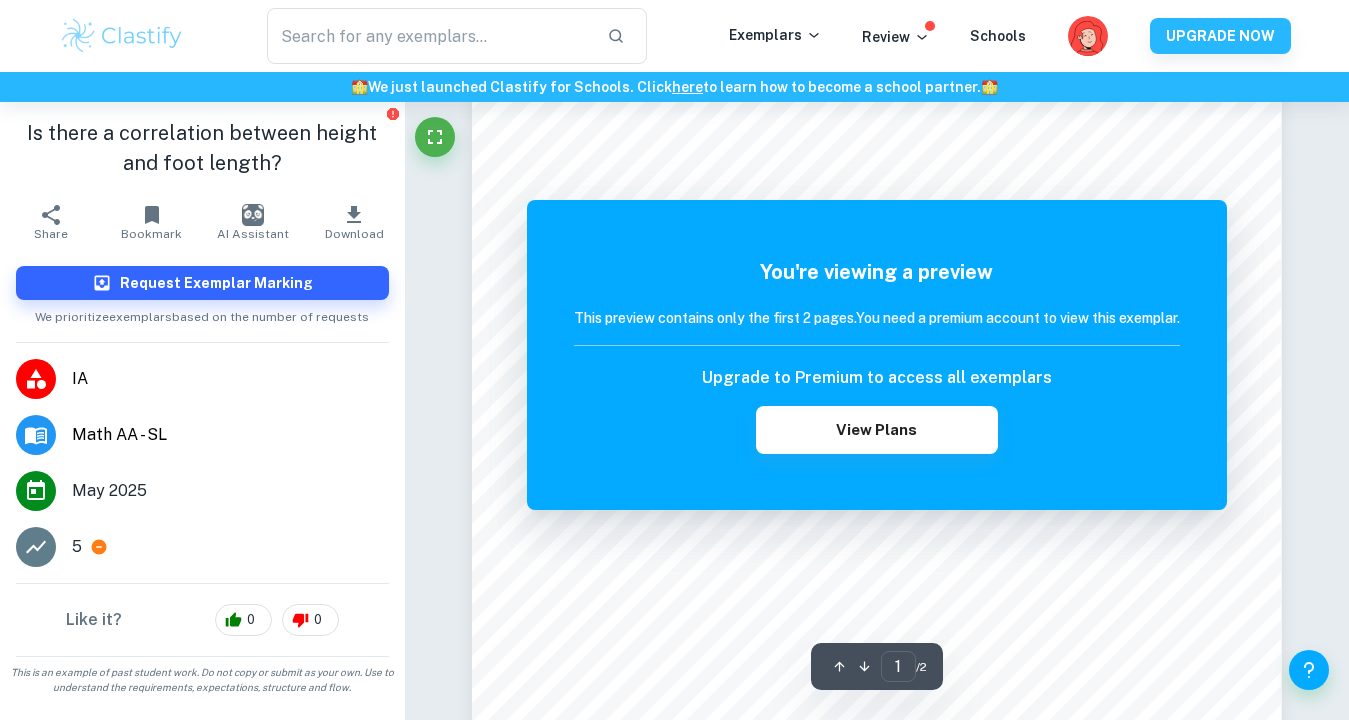 scroll, scrollTop: 0, scrollLeft: 0, axis: both 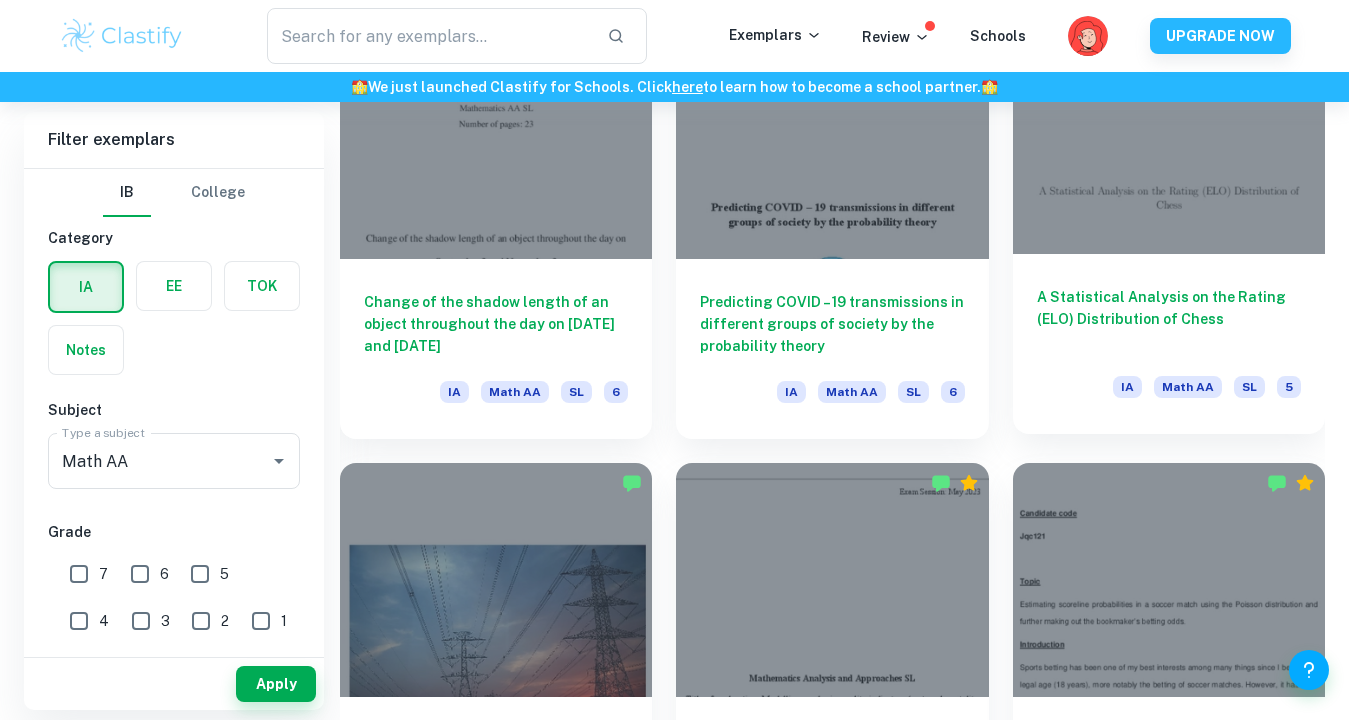 click at bounding box center [1169, 137] 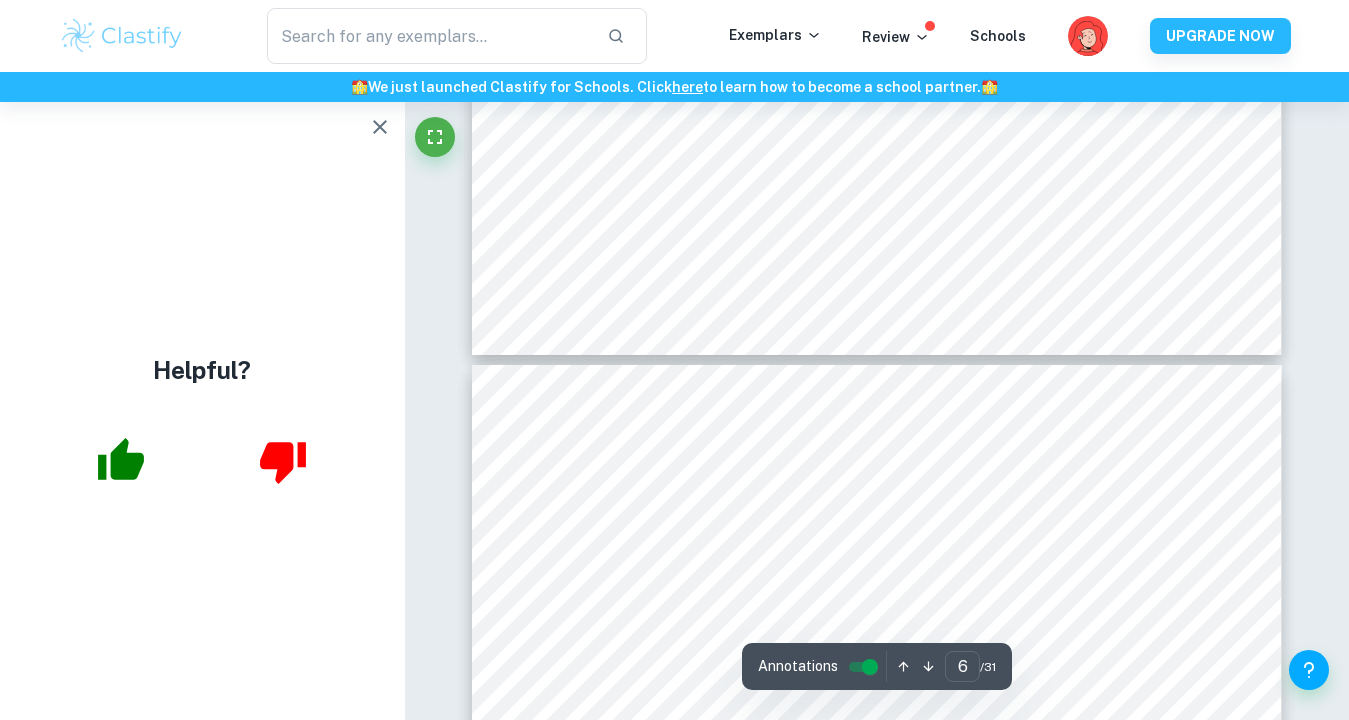 scroll, scrollTop: 5366, scrollLeft: 0, axis: vertical 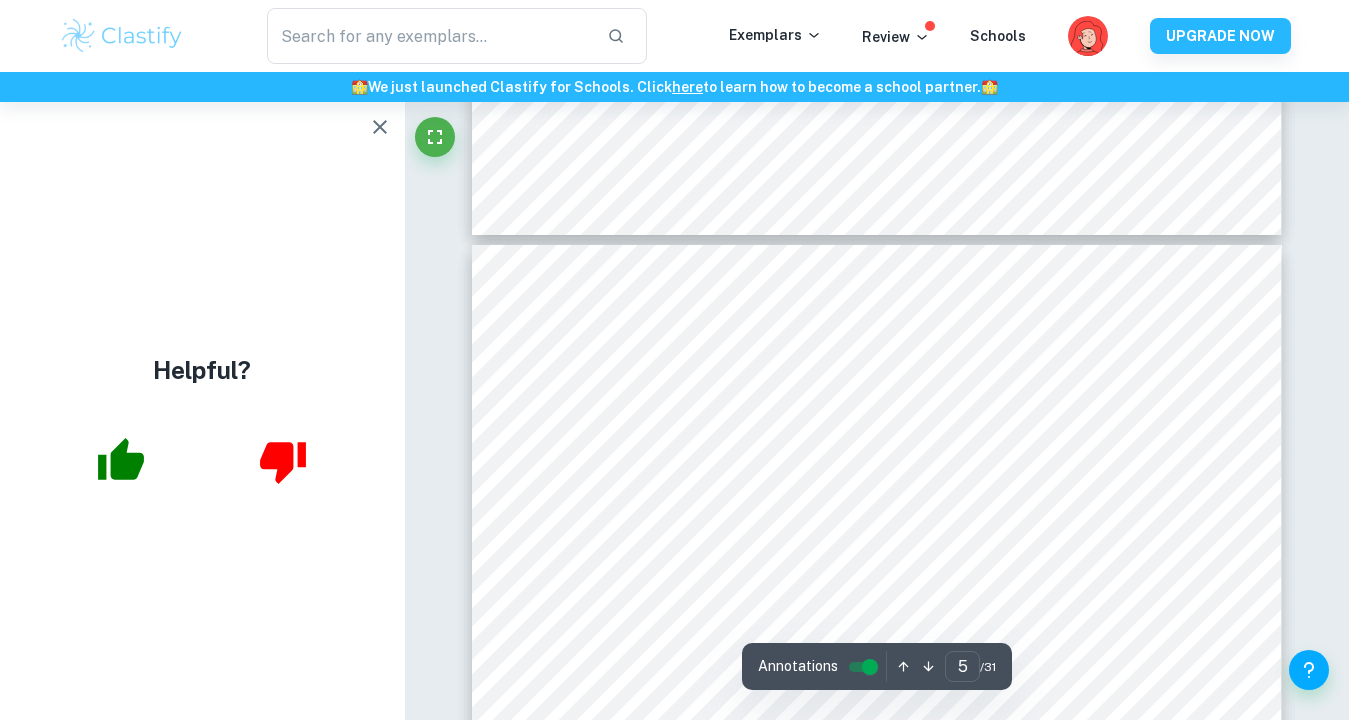 type on "4" 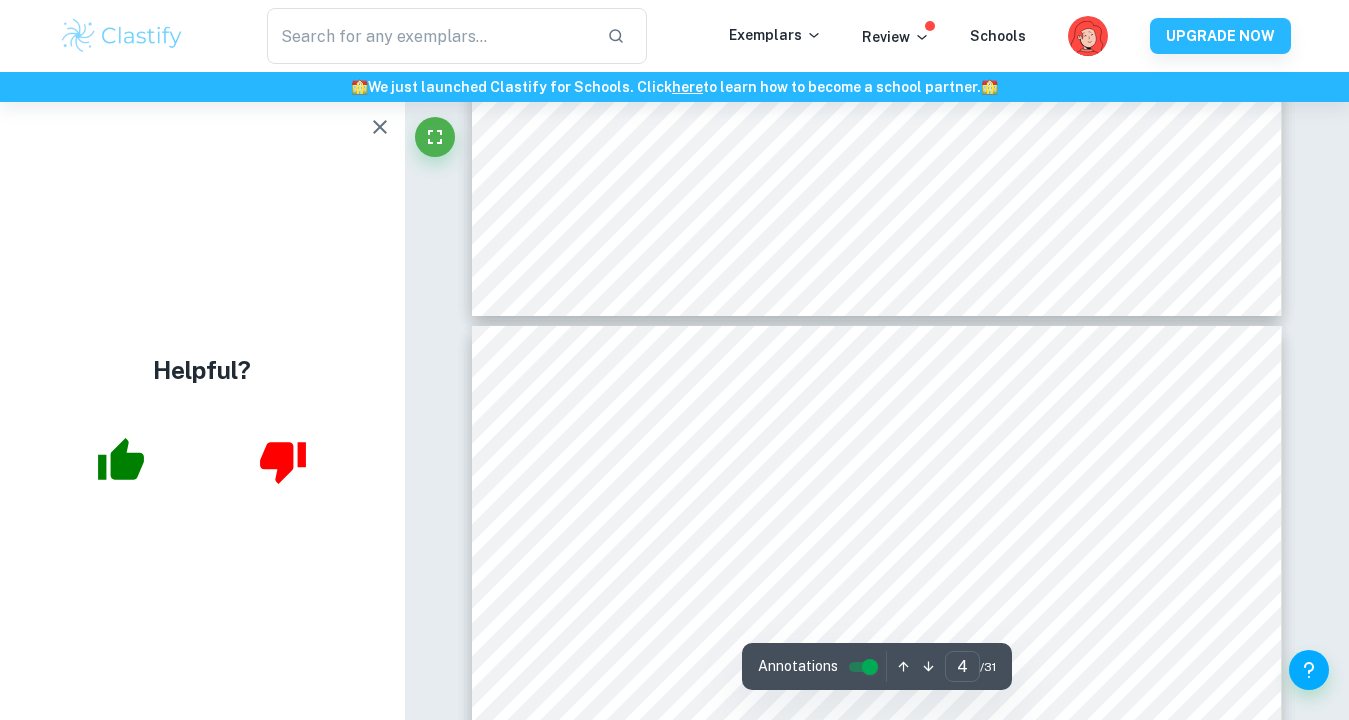 scroll, scrollTop: 3225, scrollLeft: 0, axis: vertical 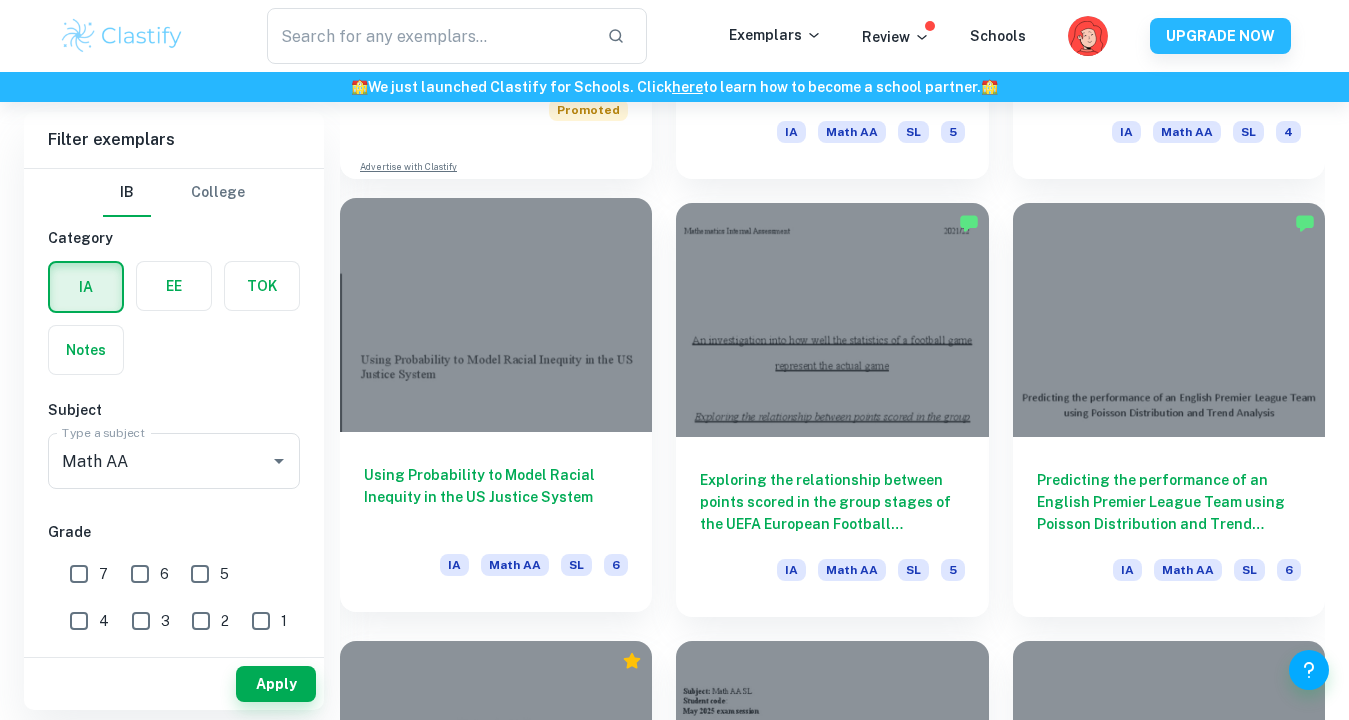 click at bounding box center [496, 315] 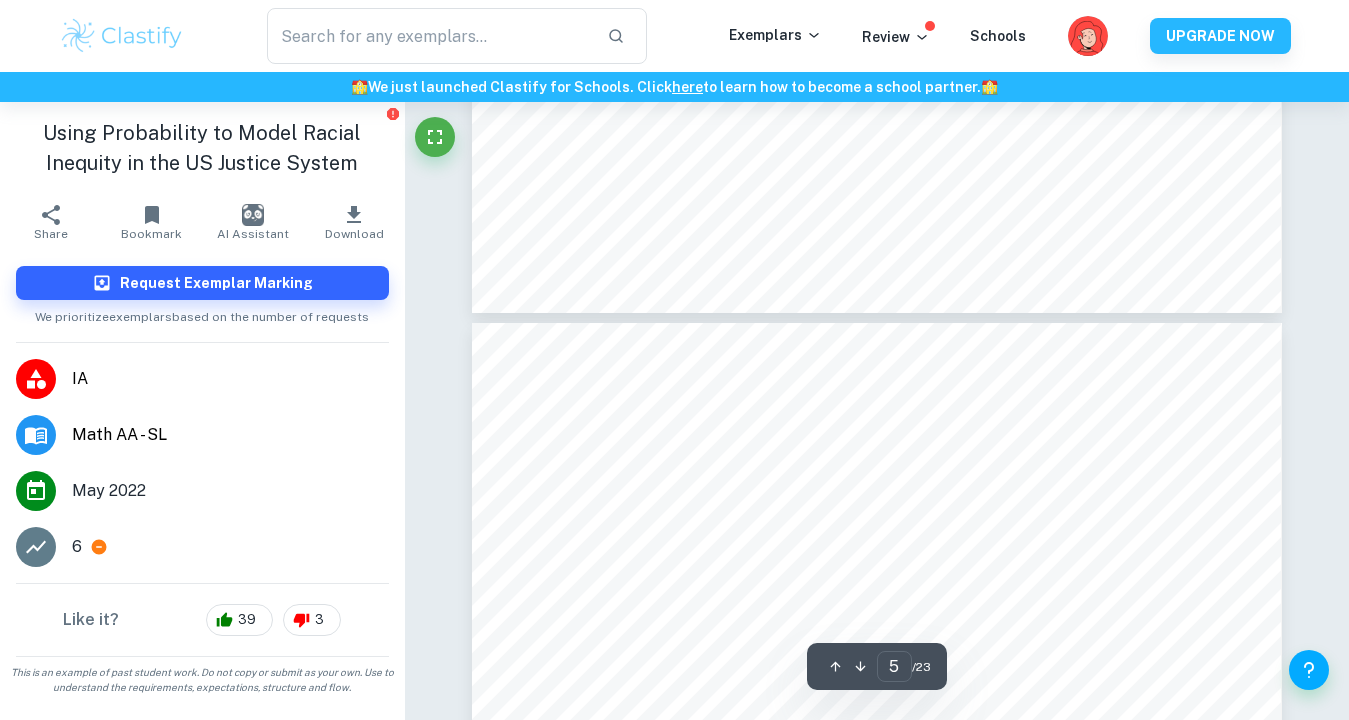 type on "4" 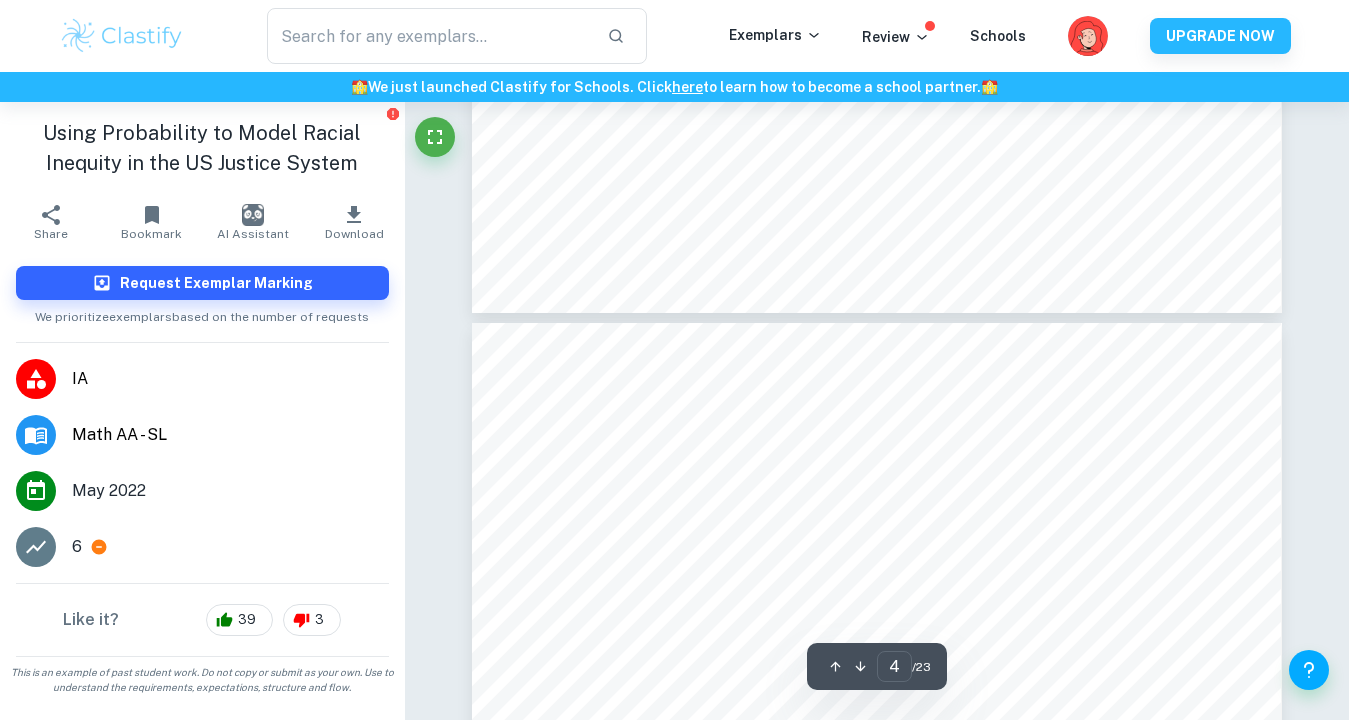 scroll, scrollTop: 4138, scrollLeft: 0, axis: vertical 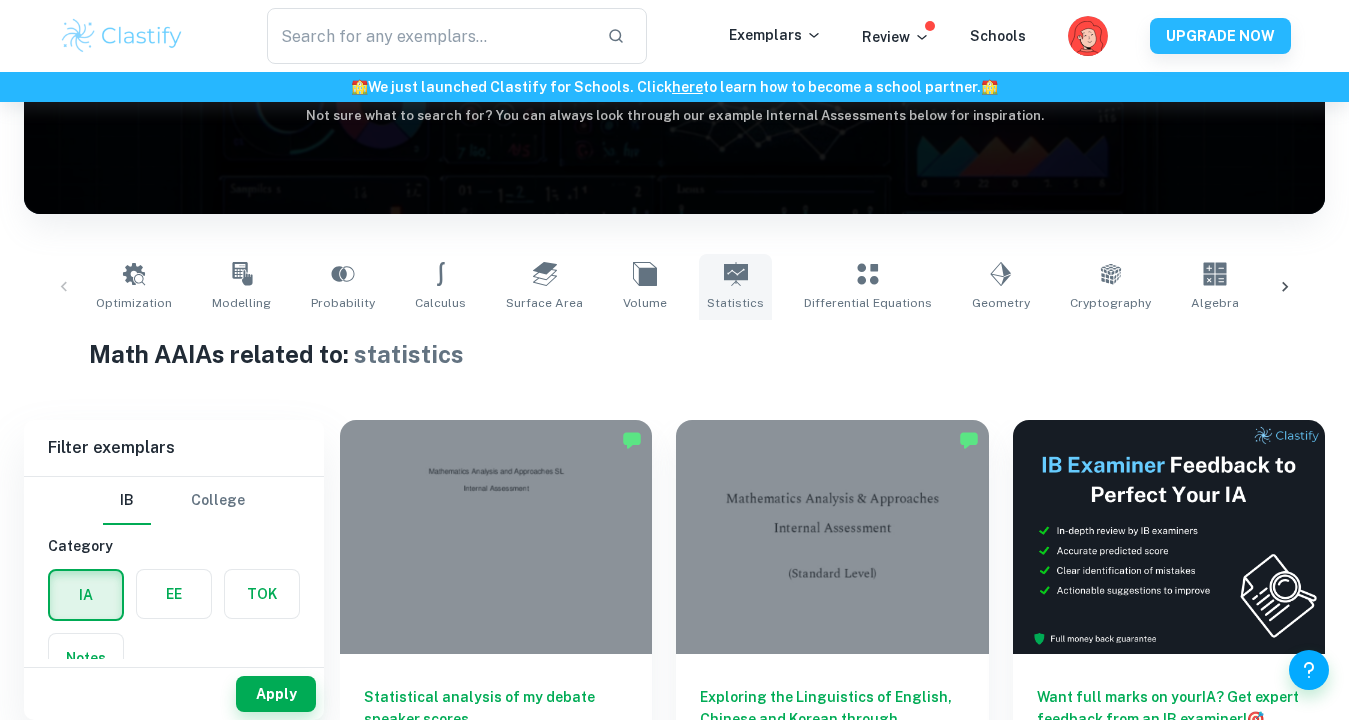 click on "Statistics" at bounding box center [735, 287] 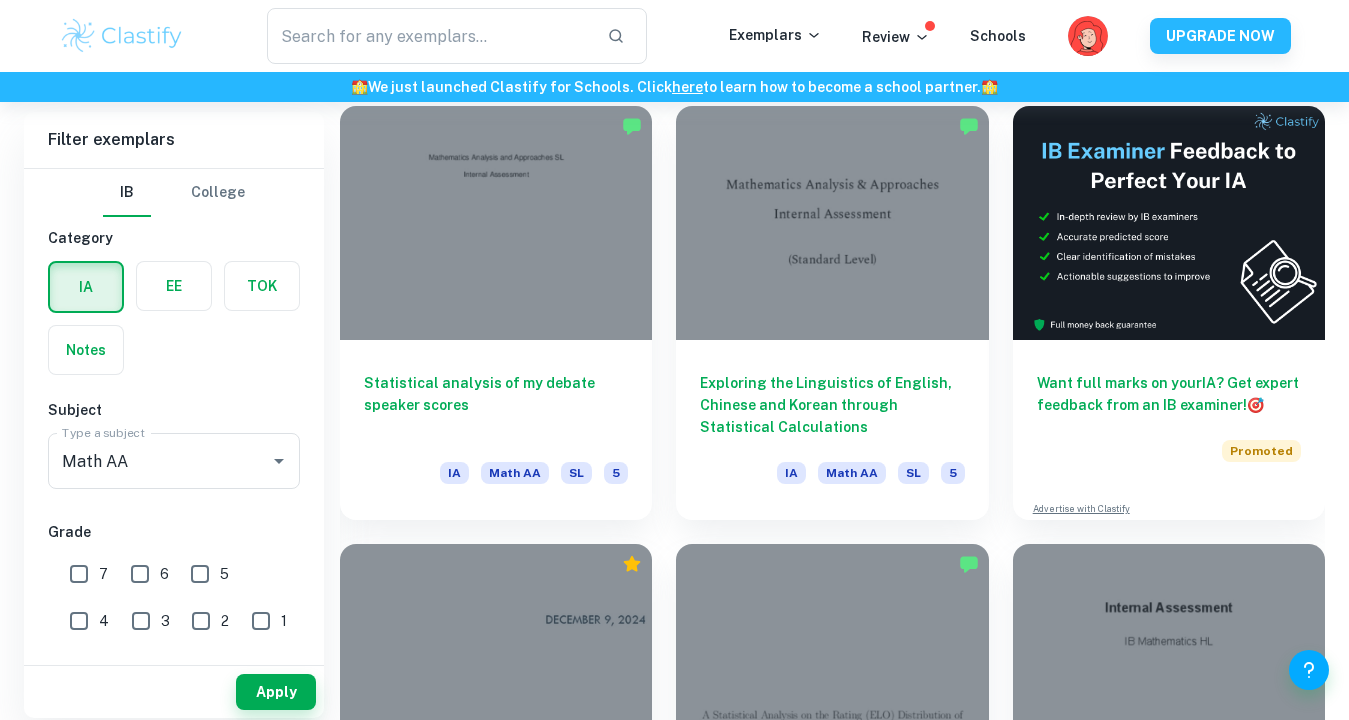 scroll, scrollTop: 570, scrollLeft: 0, axis: vertical 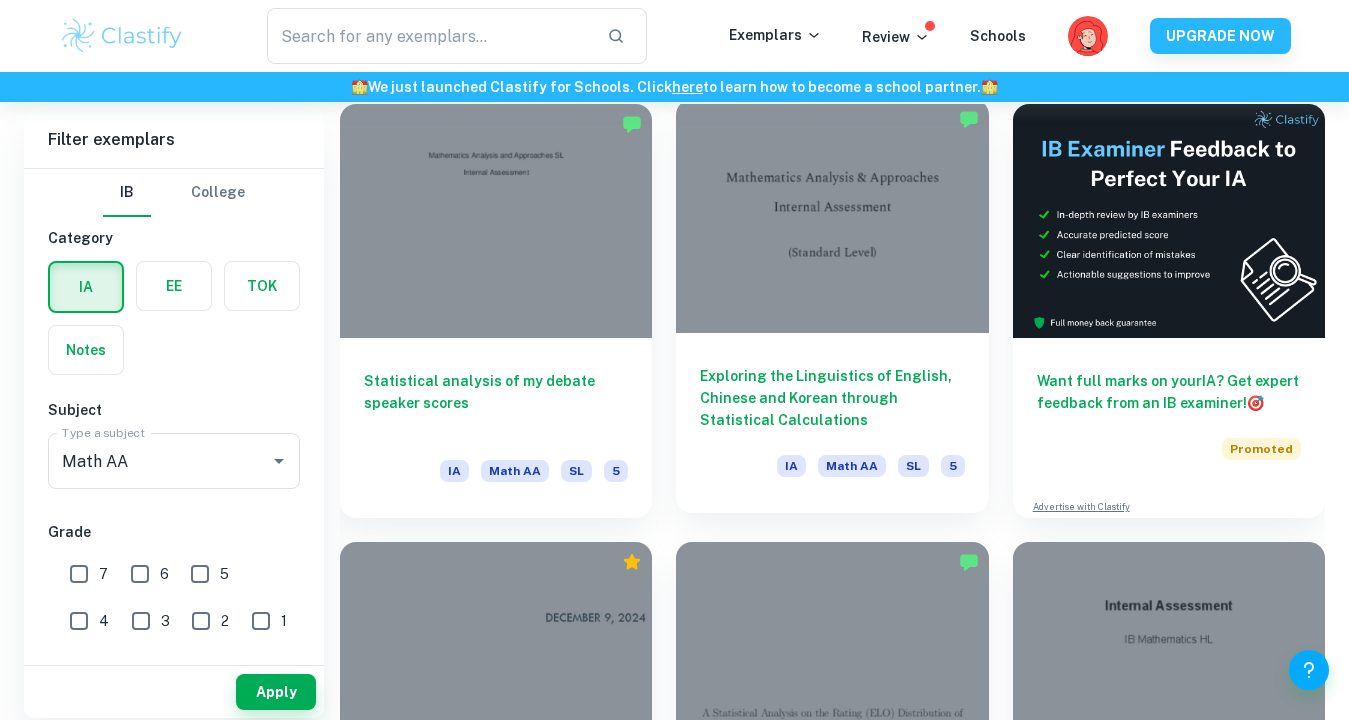 click at bounding box center (832, 216) 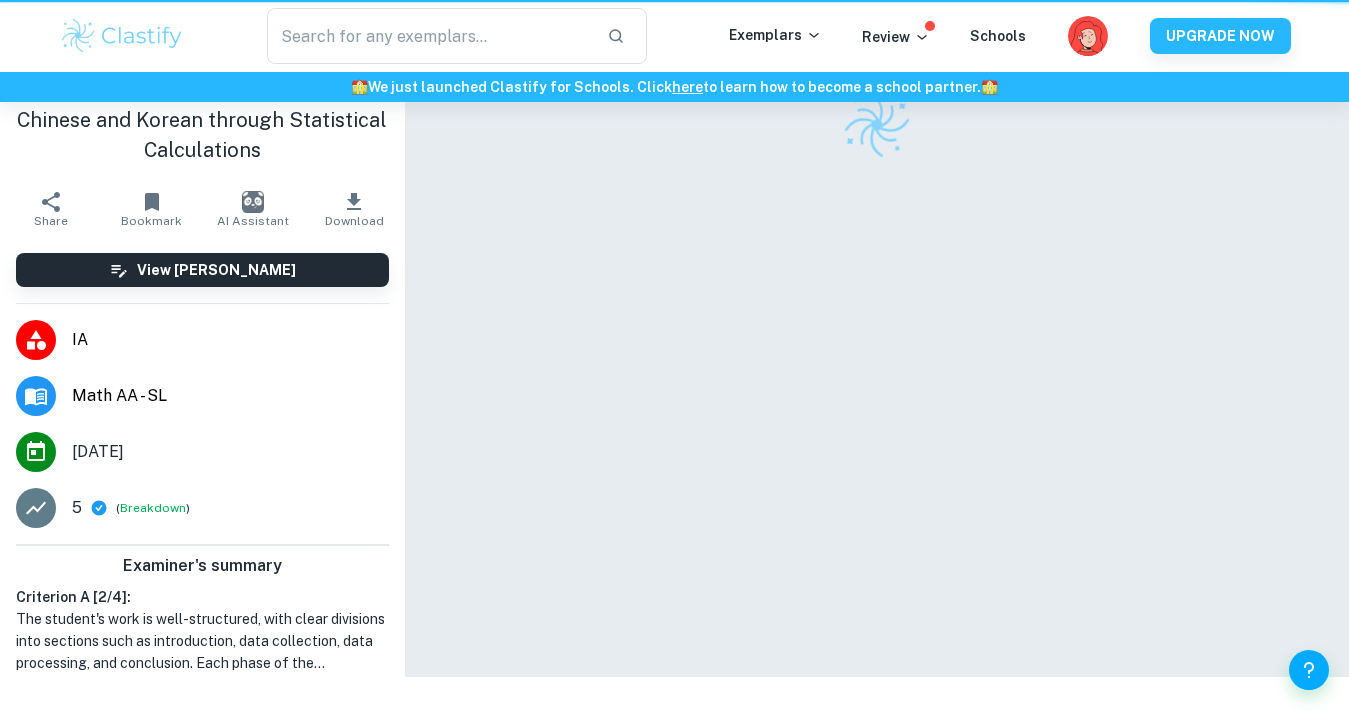 scroll, scrollTop: 0, scrollLeft: 0, axis: both 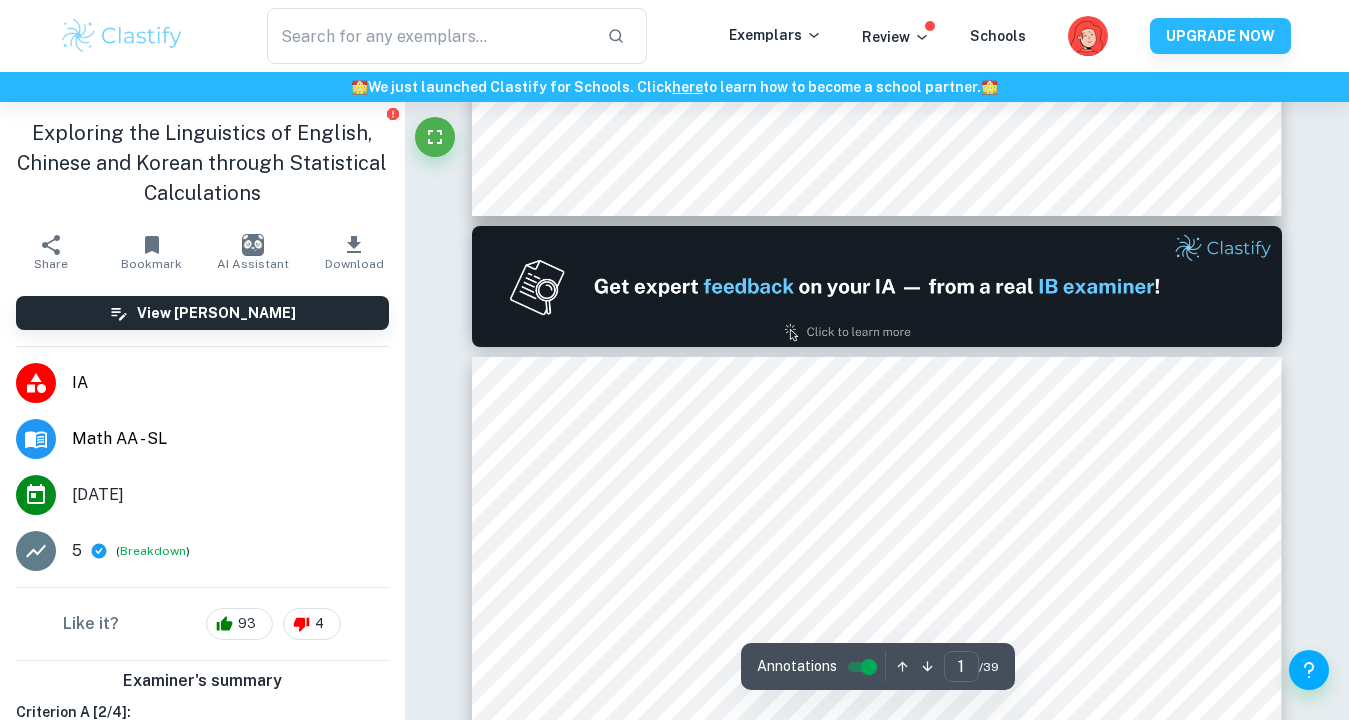 type on "2" 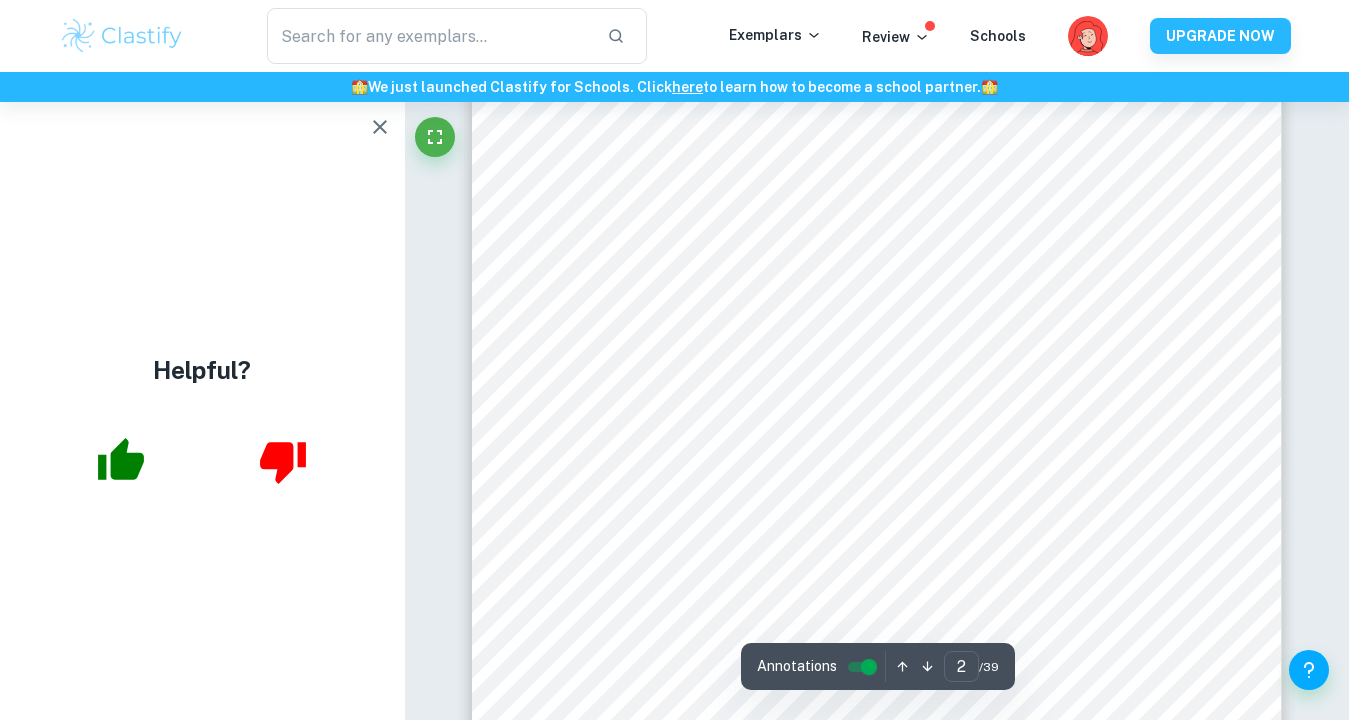 scroll, scrollTop: 1316, scrollLeft: 0, axis: vertical 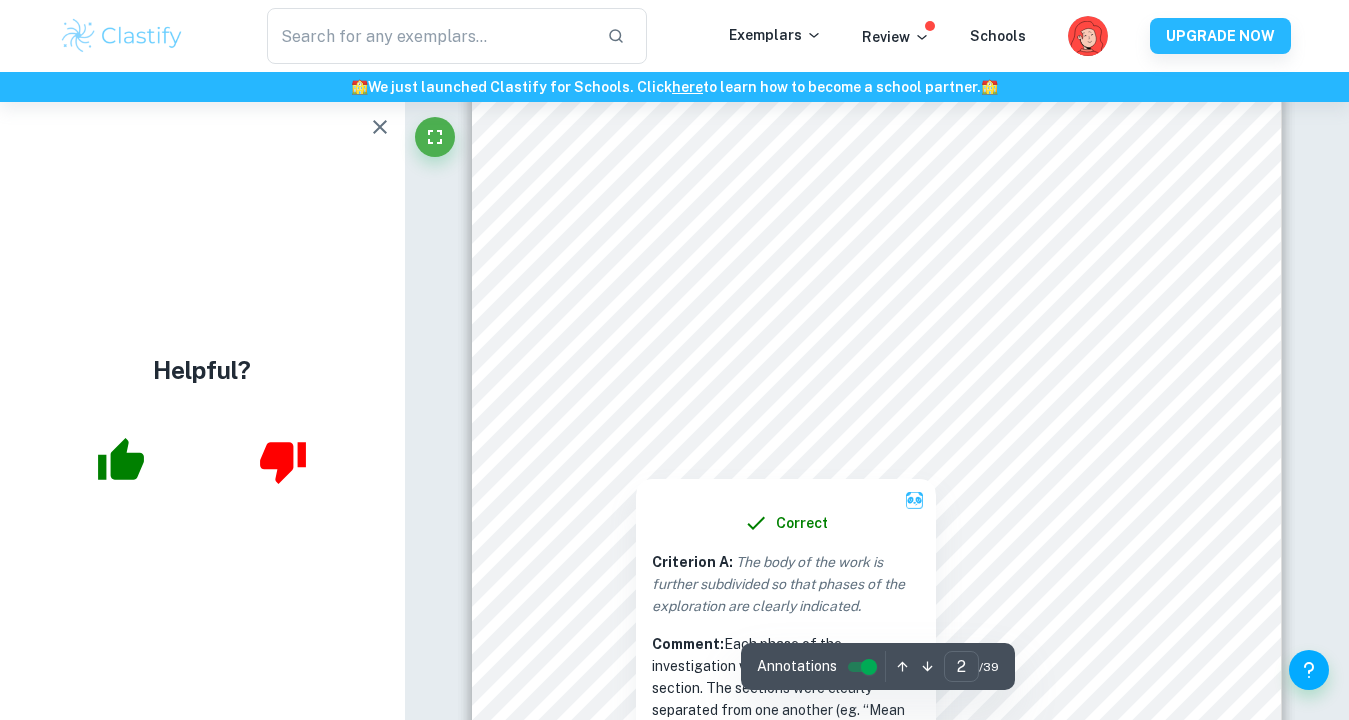 click at bounding box center (887, 338) 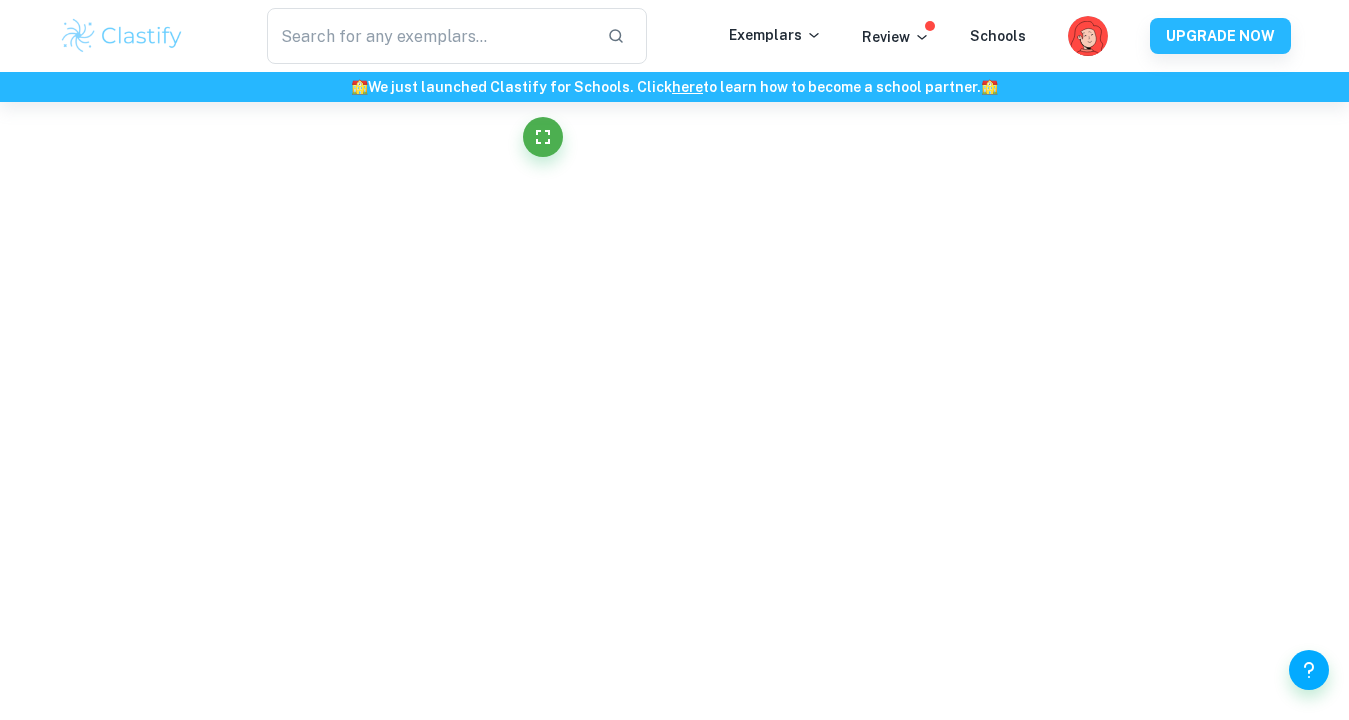 scroll, scrollTop: 257, scrollLeft: 0, axis: vertical 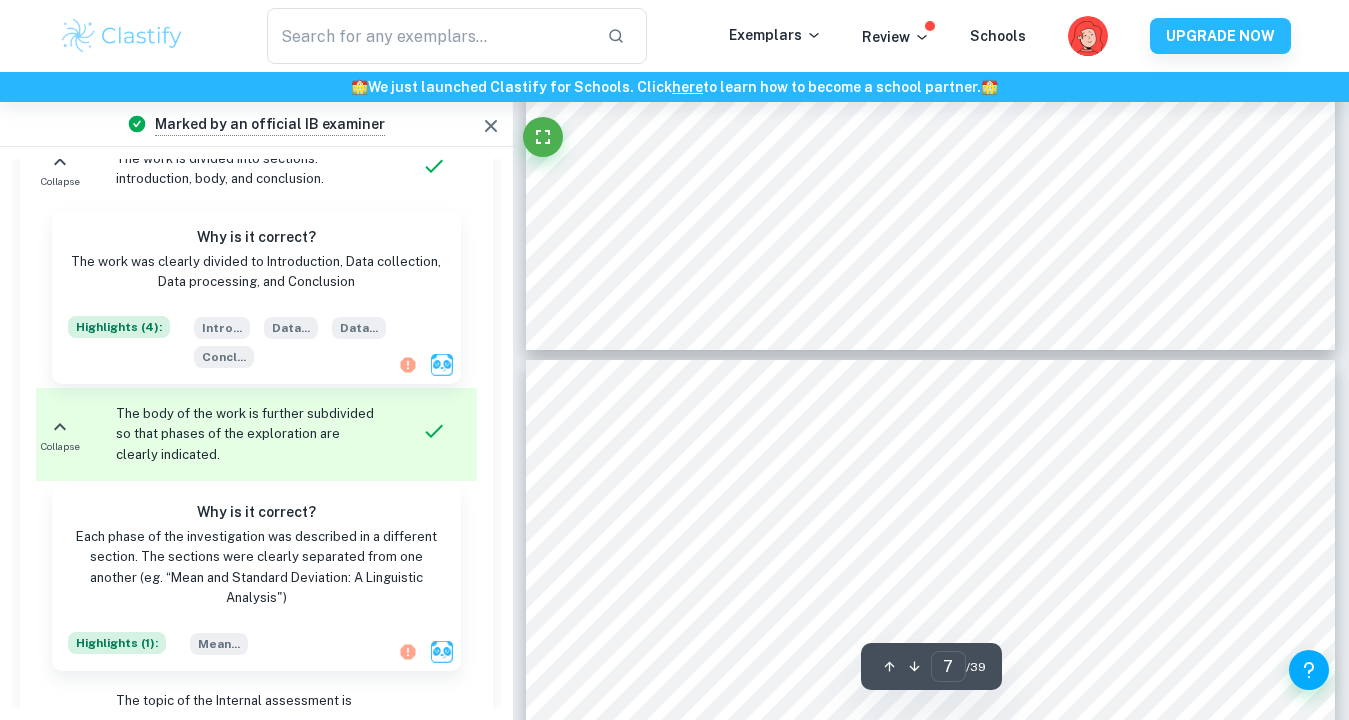 type on "6" 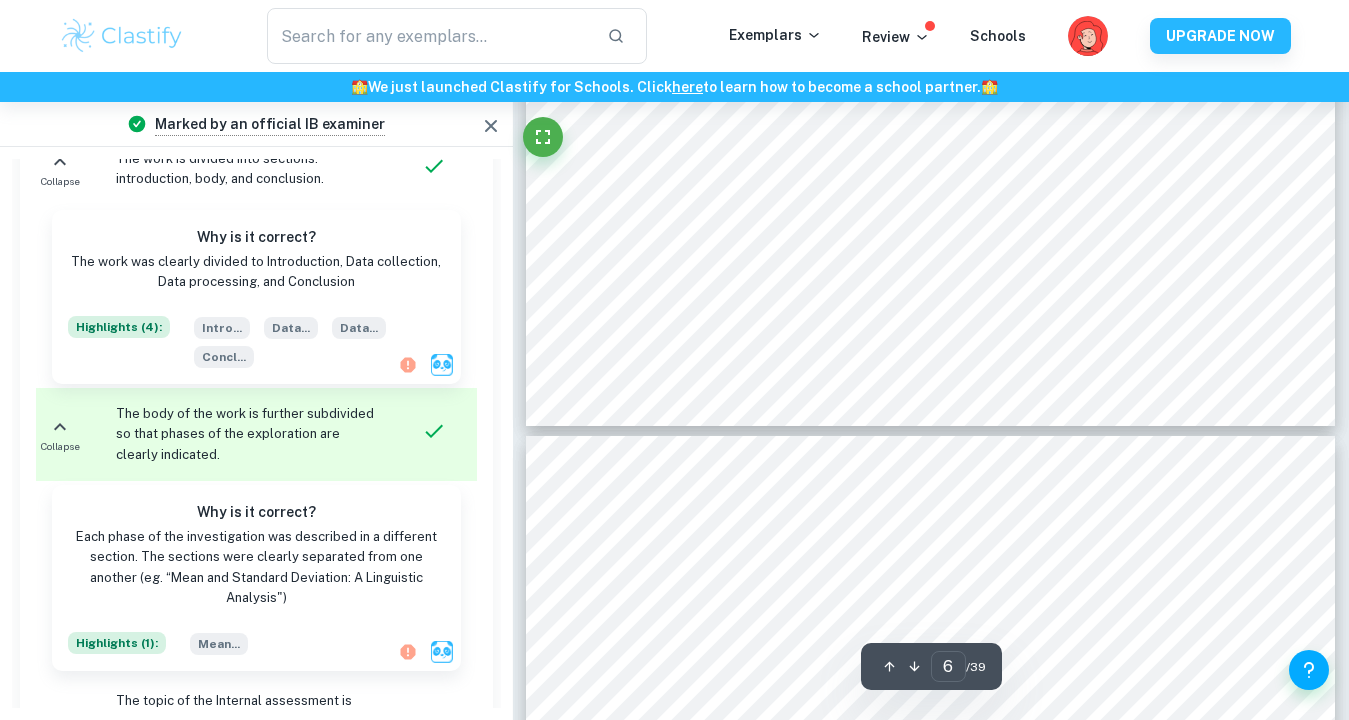 scroll, scrollTop: 6285, scrollLeft: 0, axis: vertical 